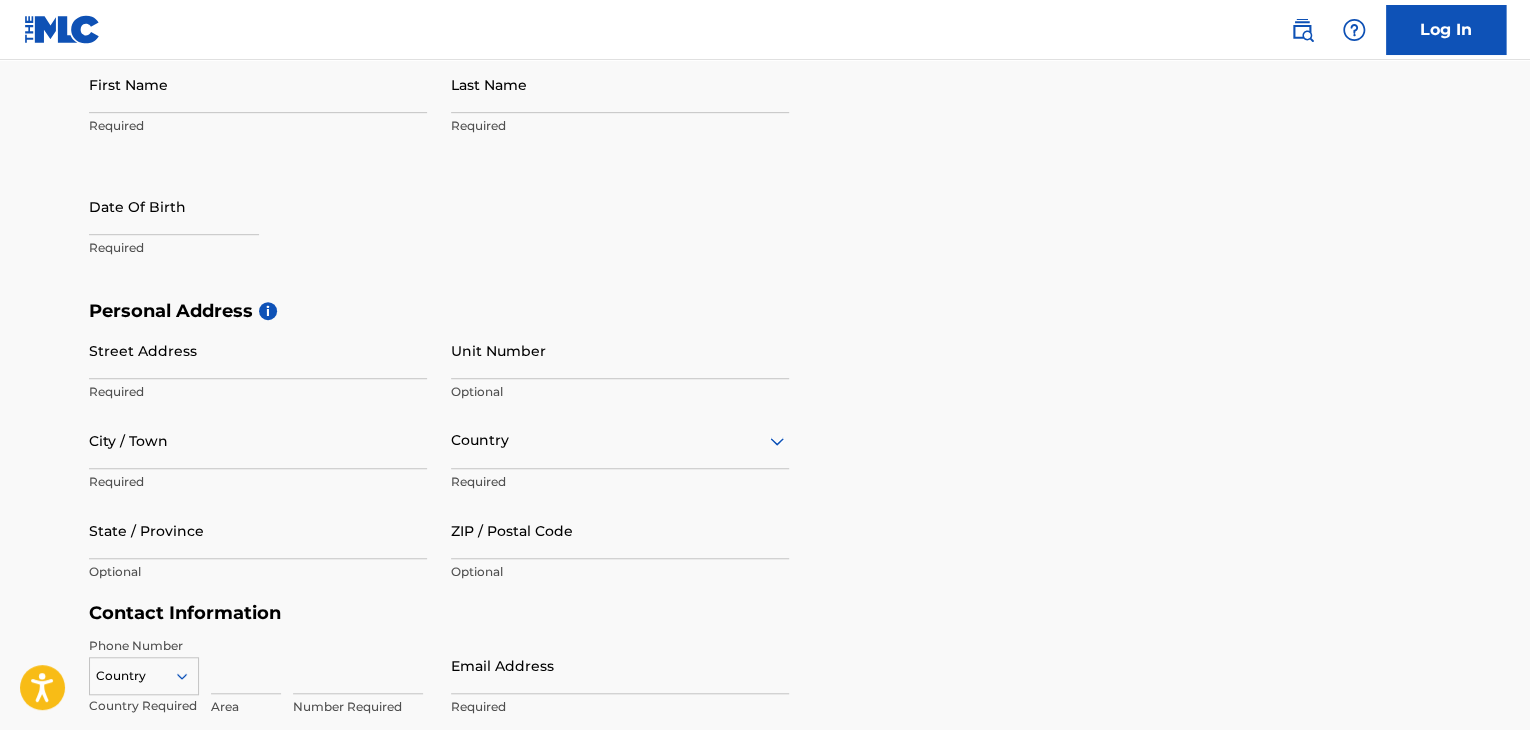 scroll, scrollTop: 0, scrollLeft: 0, axis: both 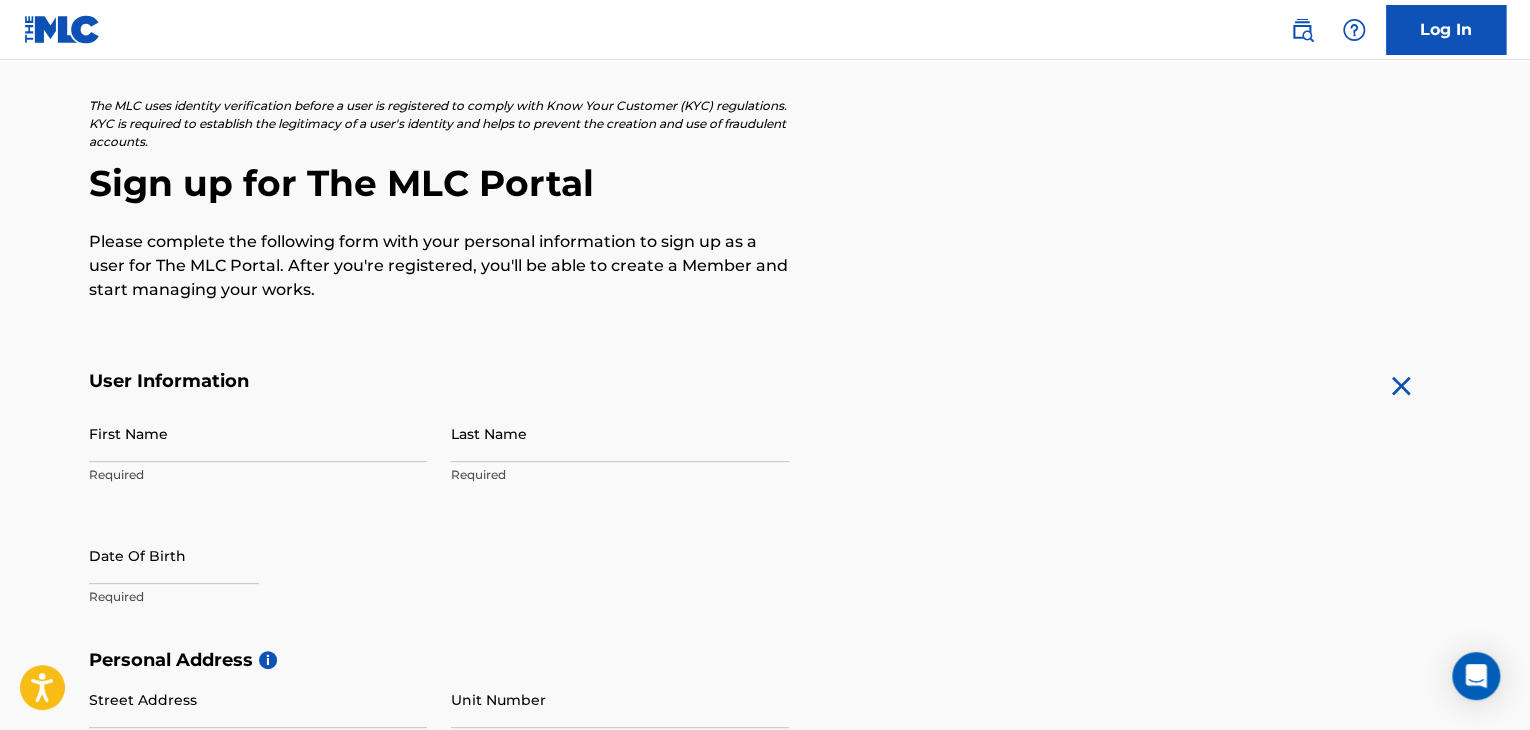 click on "First Name" at bounding box center [258, 433] 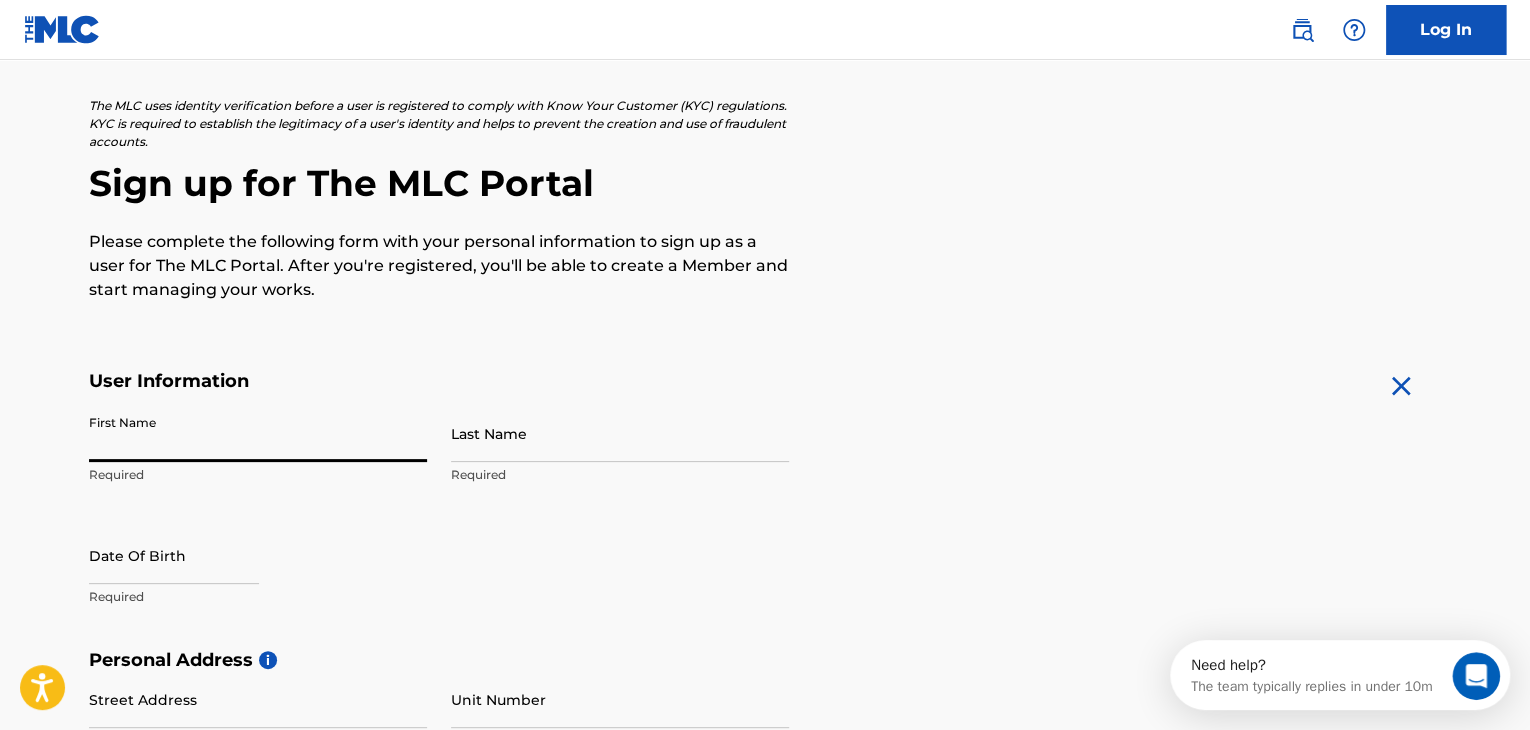 scroll, scrollTop: 0, scrollLeft: 0, axis: both 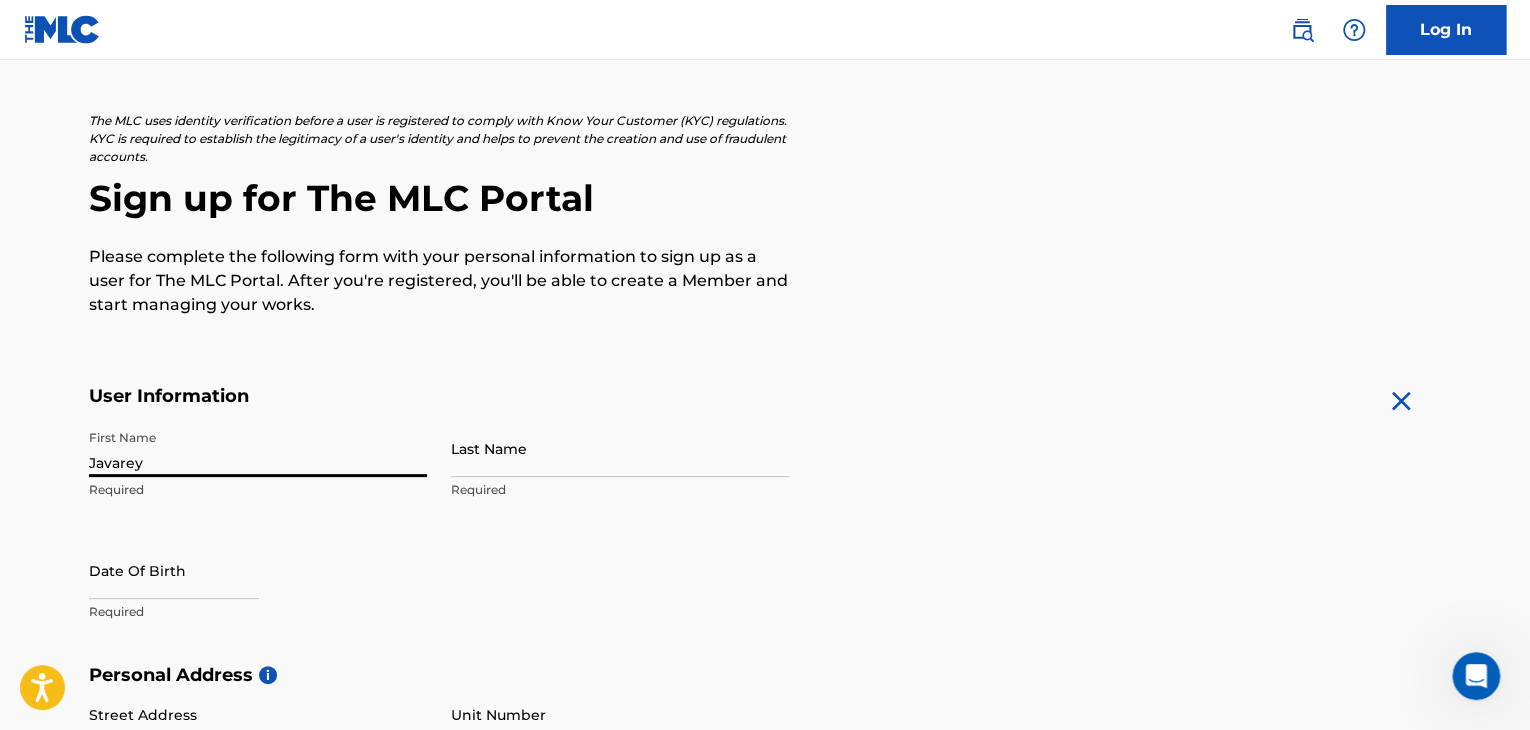 type on "Javarey" 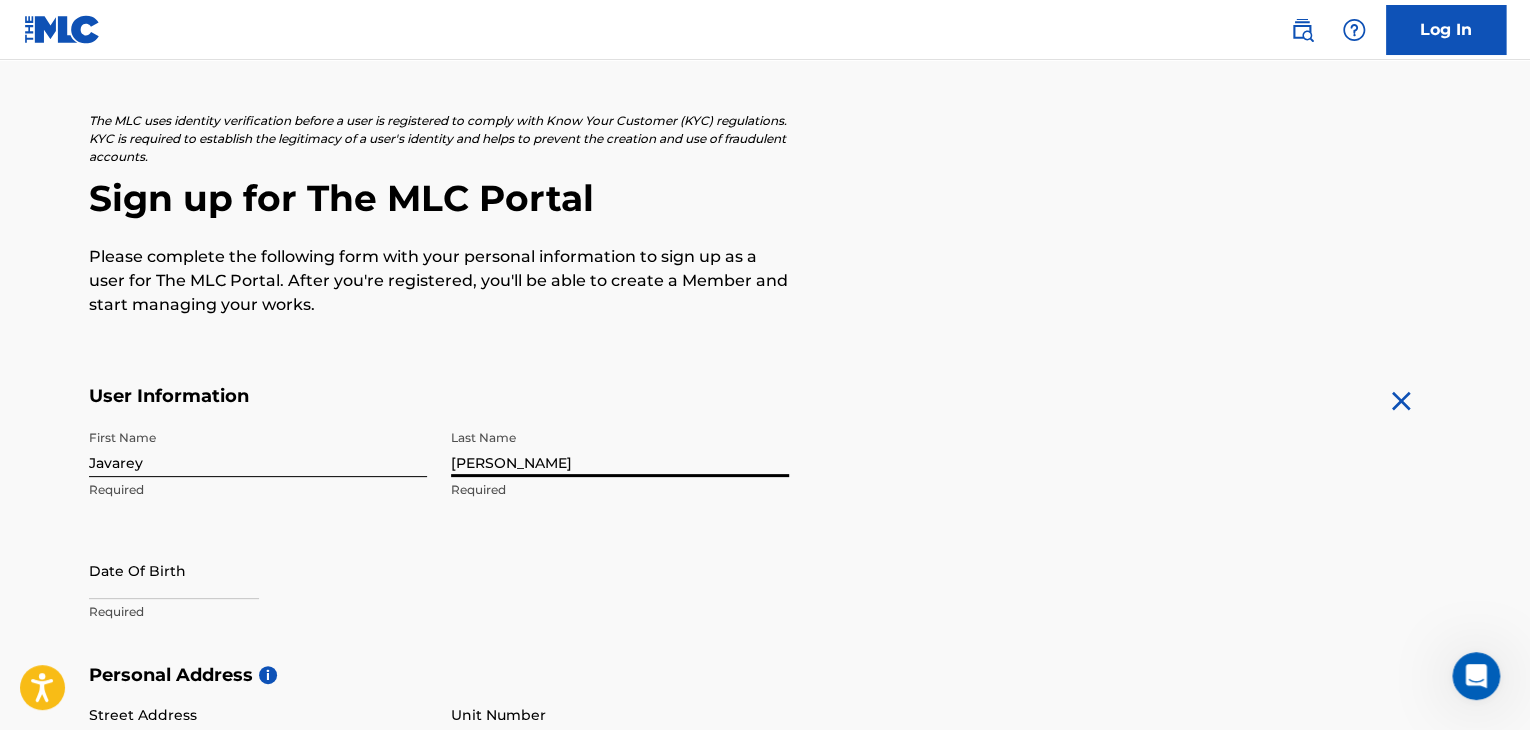 click on "Steed" at bounding box center [620, 448] 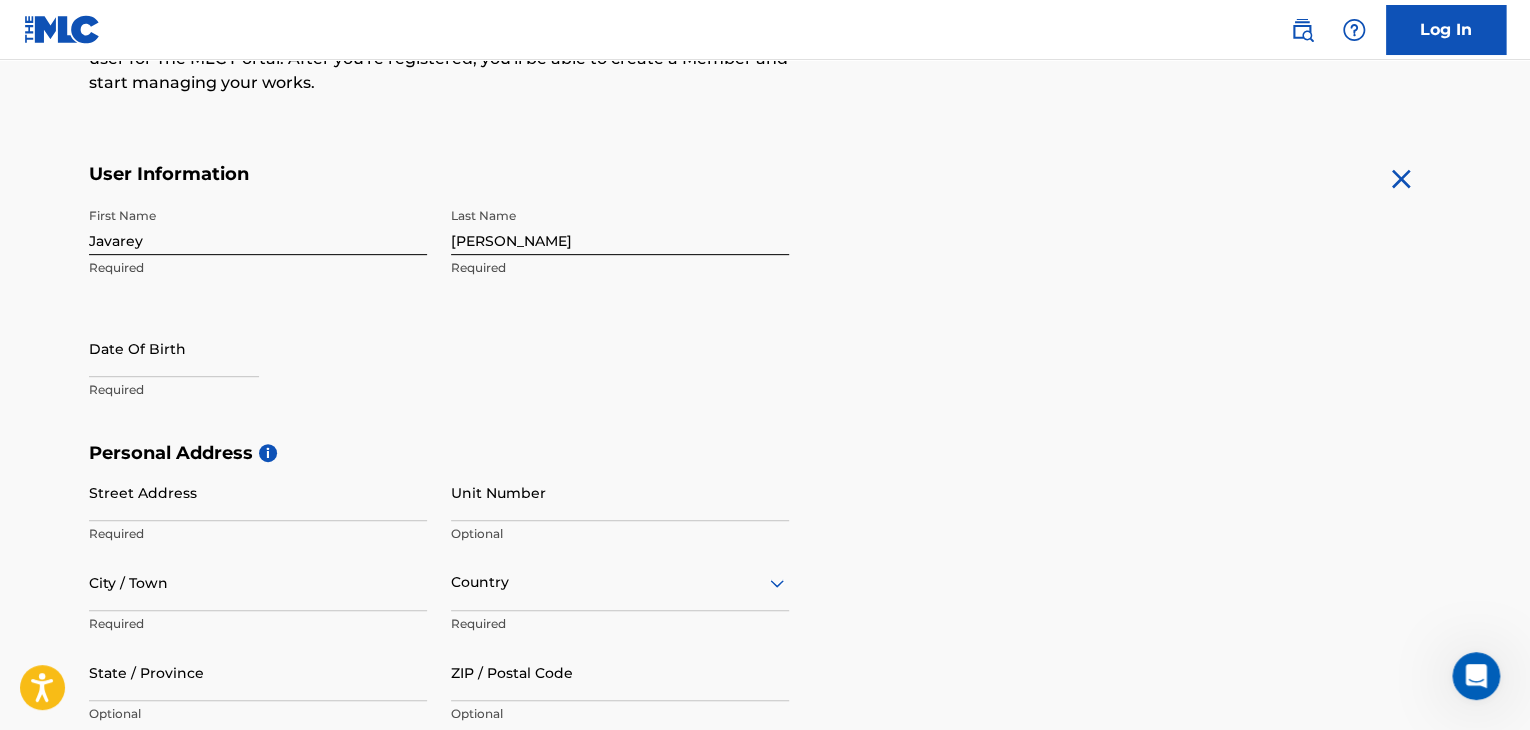 scroll, scrollTop: 319, scrollLeft: 0, axis: vertical 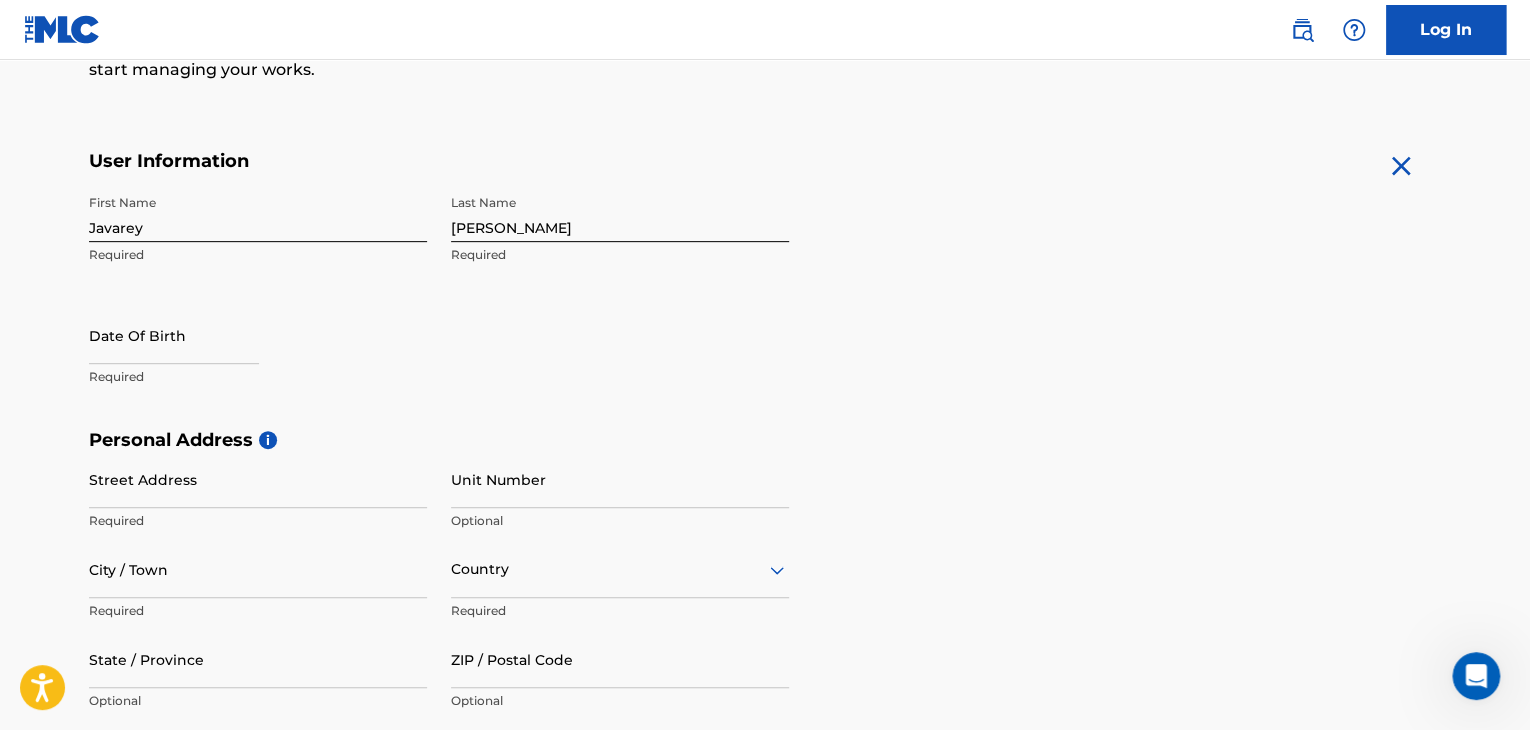 click at bounding box center (174, 335) 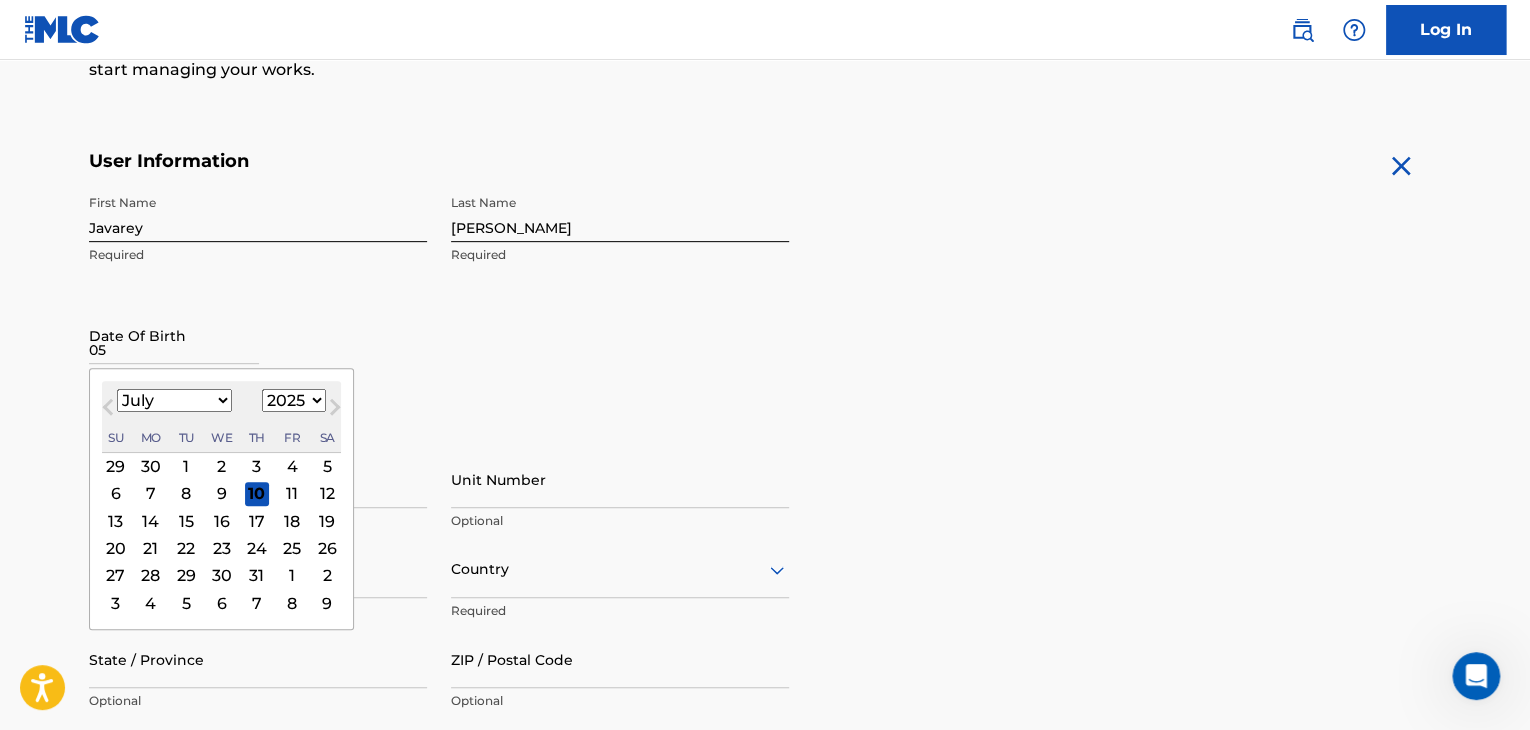 type on "0" 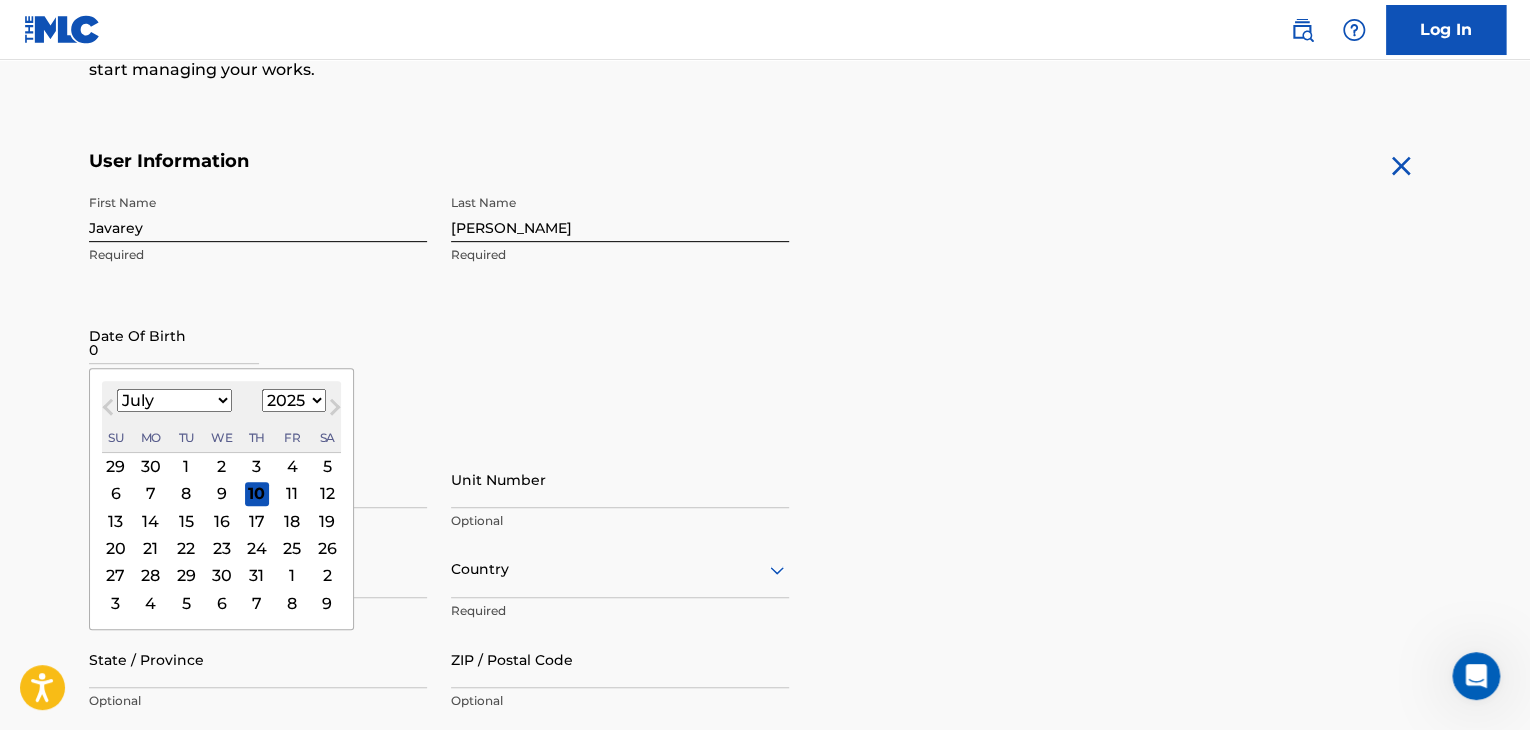 type 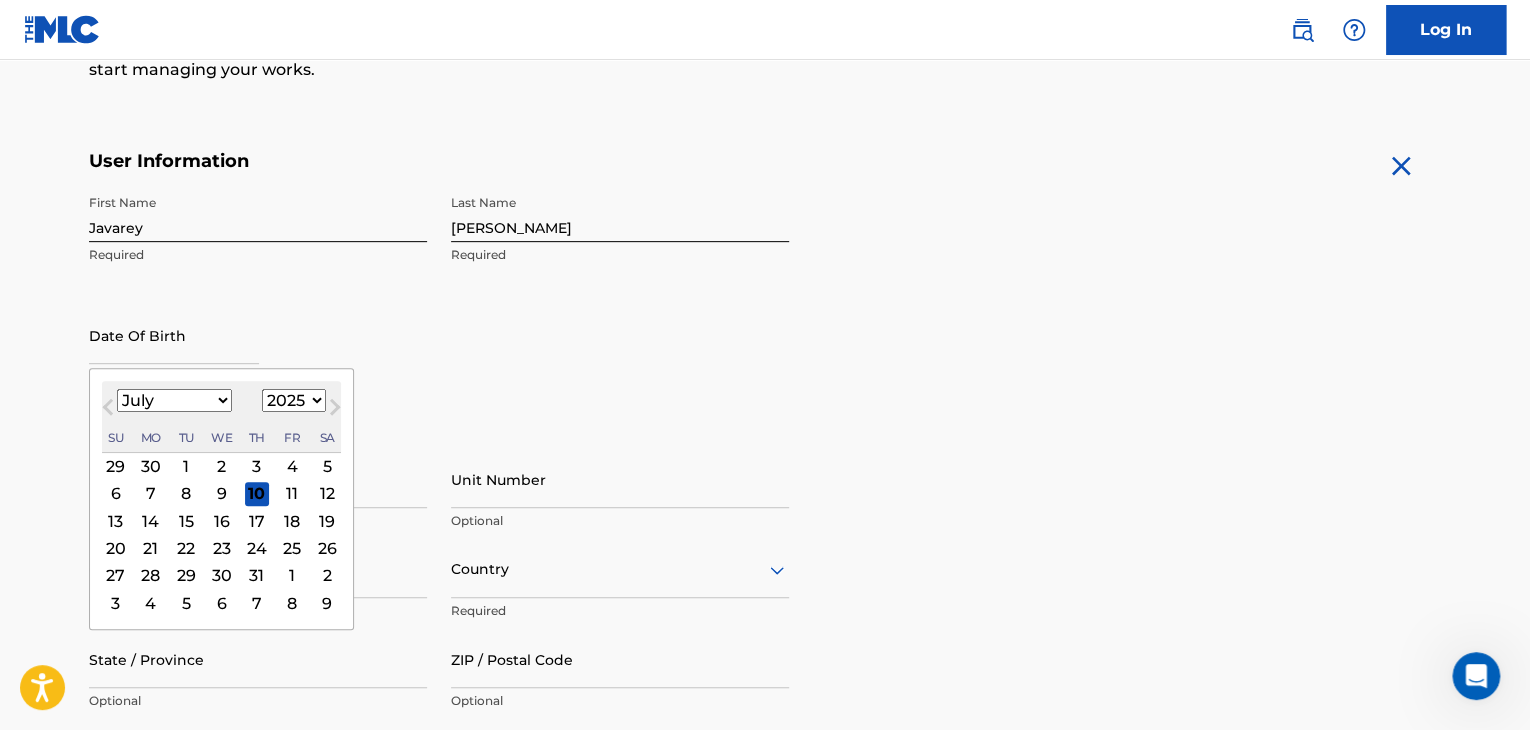 click on "Previous Month" at bounding box center [110, 410] 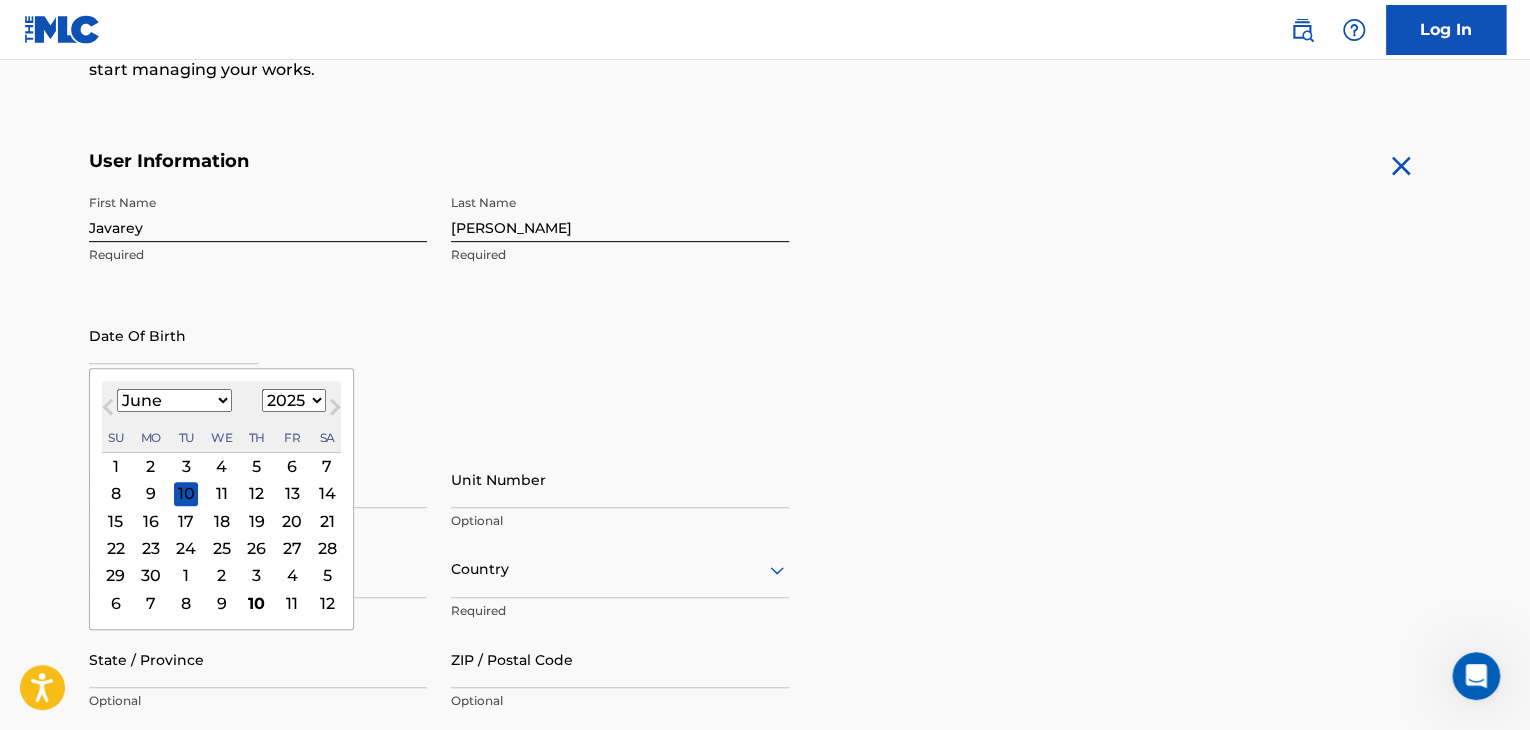 click on "Previous Month" at bounding box center (110, 410) 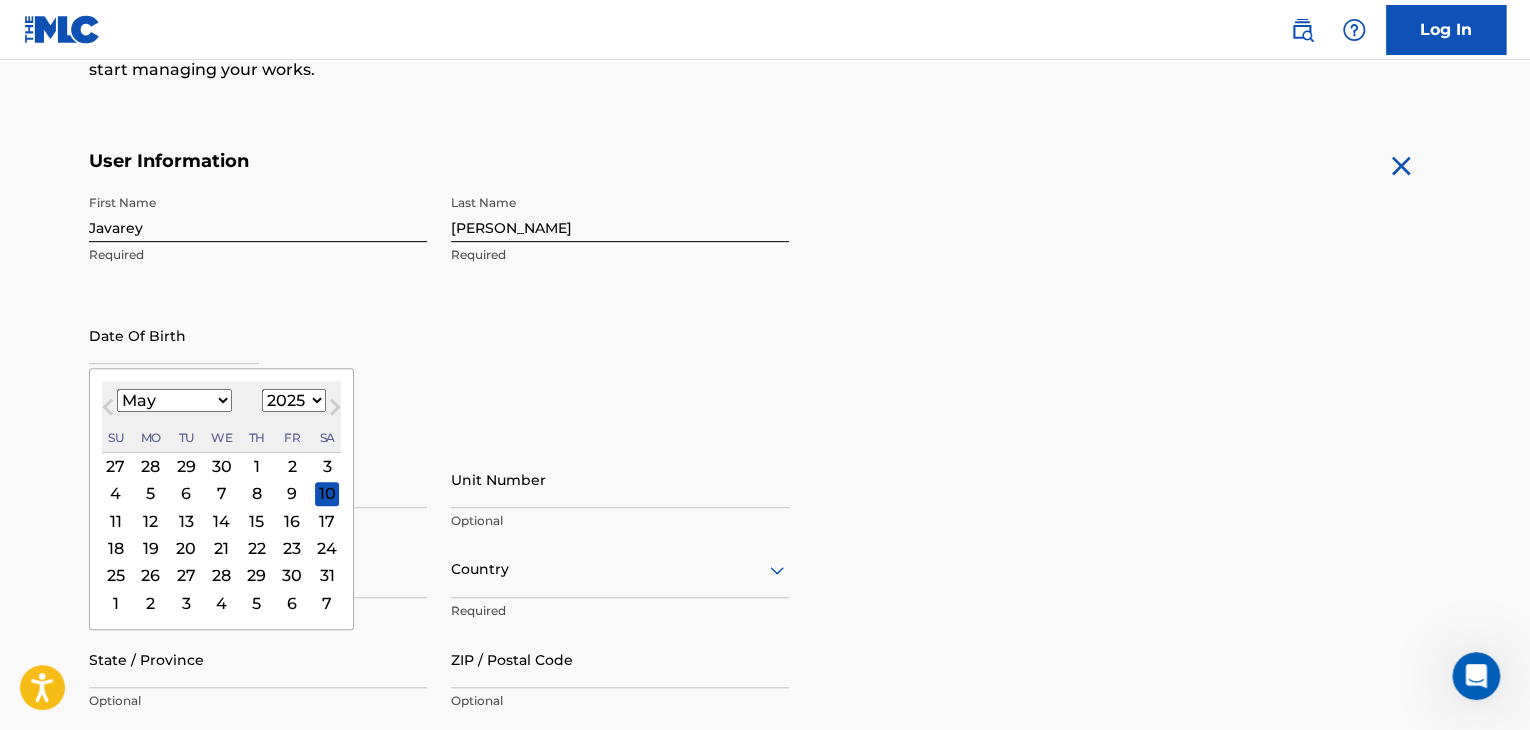 click on "Previous Month" at bounding box center (110, 410) 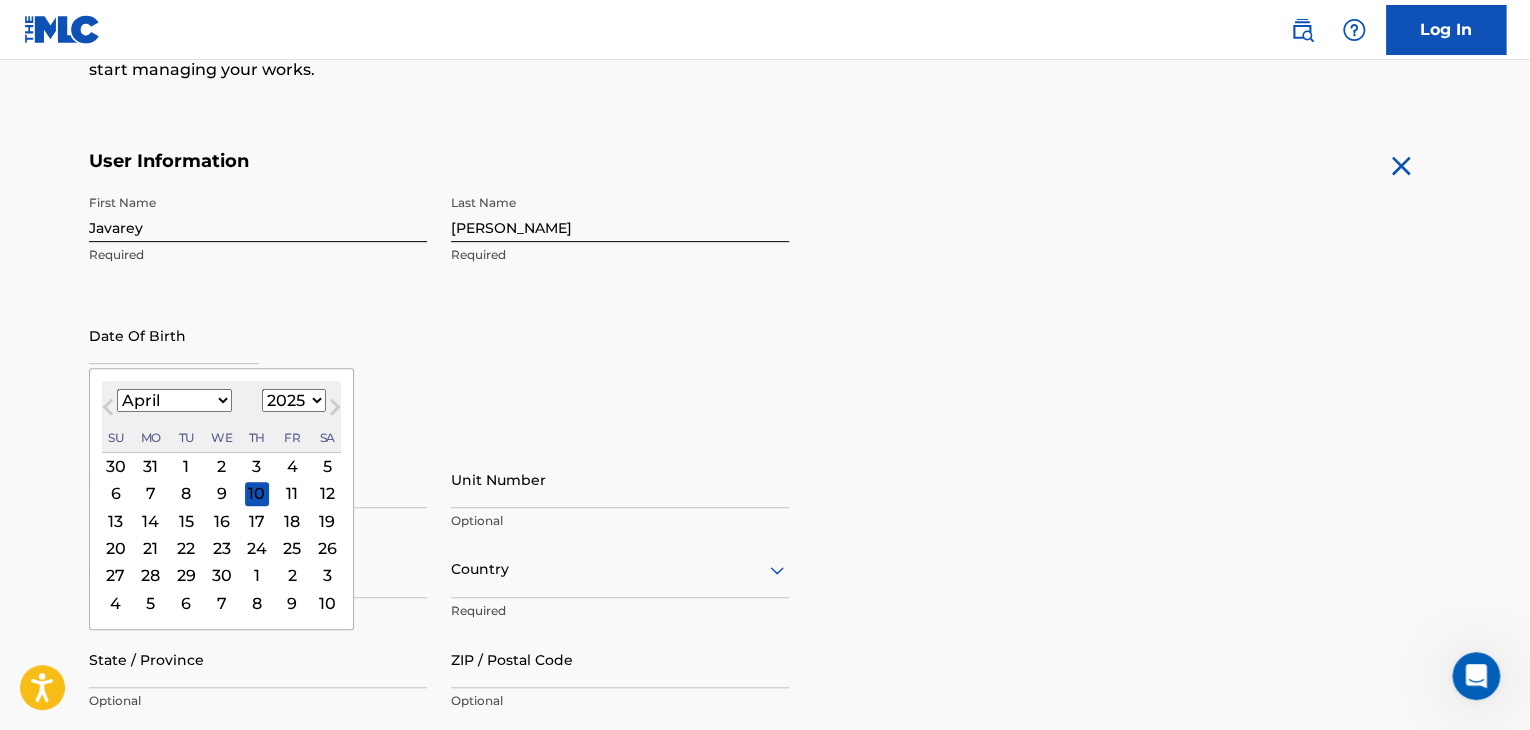 click on "Next Month" at bounding box center (335, 411) 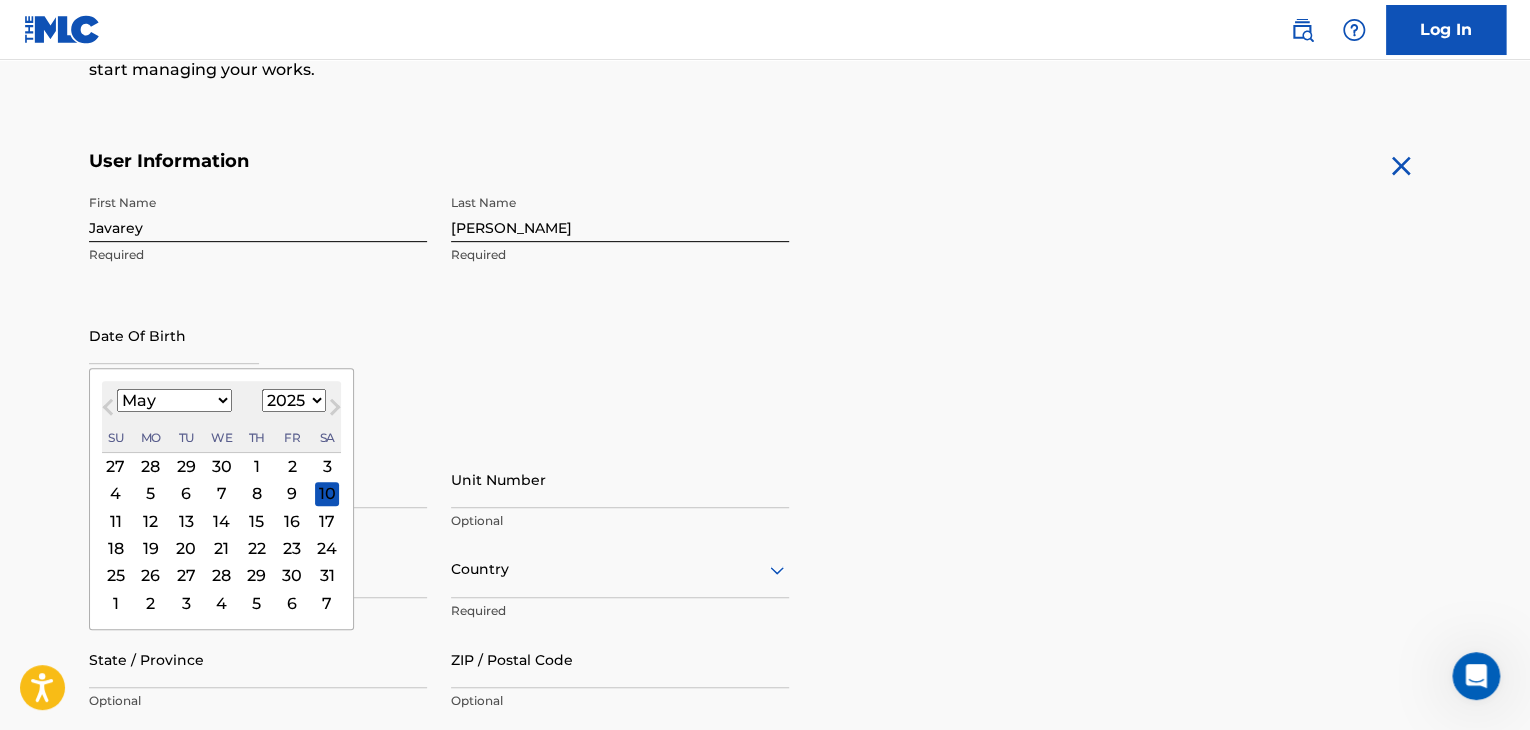 click on "1899 1900 1901 1902 1903 1904 1905 1906 1907 1908 1909 1910 1911 1912 1913 1914 1915 1916 1917 1918 1919 1920 1921 1922 1923 1924 1925 1926 1927 1928 1929 1930 1931 1932 1933 1934 1935 1936 1937 1938 1939 1940 1941 1942 1943 1944 1945 1946 1947 1948 1949 1950 1951 1952 1953 1954 1955 1956 1957 1958 1959 1960 1961 1962 1963 1964 1965 1966 1967 1968 1969 1970 1971 1972 1973 1974 1975 1976 1977 1978 1979 1980 1981 1982 1983 1984 1985 1986 1987 1988 1989 1990 1991 1992 1993 1994 1995 1996 1997 1998 1999 2000 2001 2002 2003 2004 2005 2006 2007 2008 2009 2010 2011 2012 2013 2014 2015 2016 2017 2018 2019 2020 2021 2022 2023 2024 2025 2026 2027 2028 2029 2030 2031 2032 2033 2034 2035 2036 2037 2038 2039 2040 2041 2042 2043 2044 2045 2046 2047 2048 2049 2050 2051 2052 2053 2054 2055 2056 2057 2058 2059 2060 2061 2062 2063 2064 2065 2066 2067 2068 2069 2070 2071 2072 2073 2074 2075 2076 2077 2078 2079 2080 2081 2082 2083 2084 2085 2086 2087 2088 2089 2090 2091 2092 2093 2094 2095 2096 2097 2098 2099 2100" at bounding box center (294, 400) 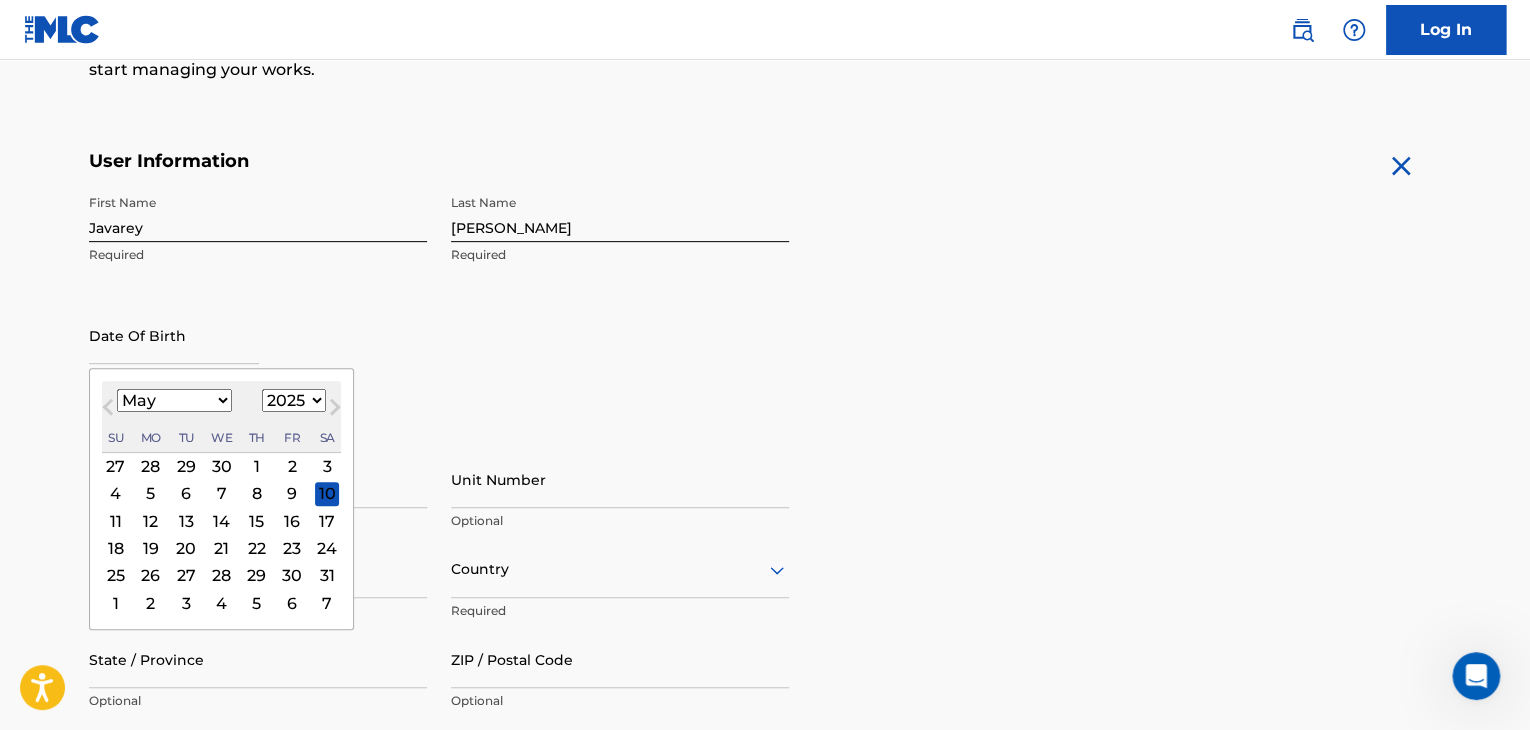 select on "2001" 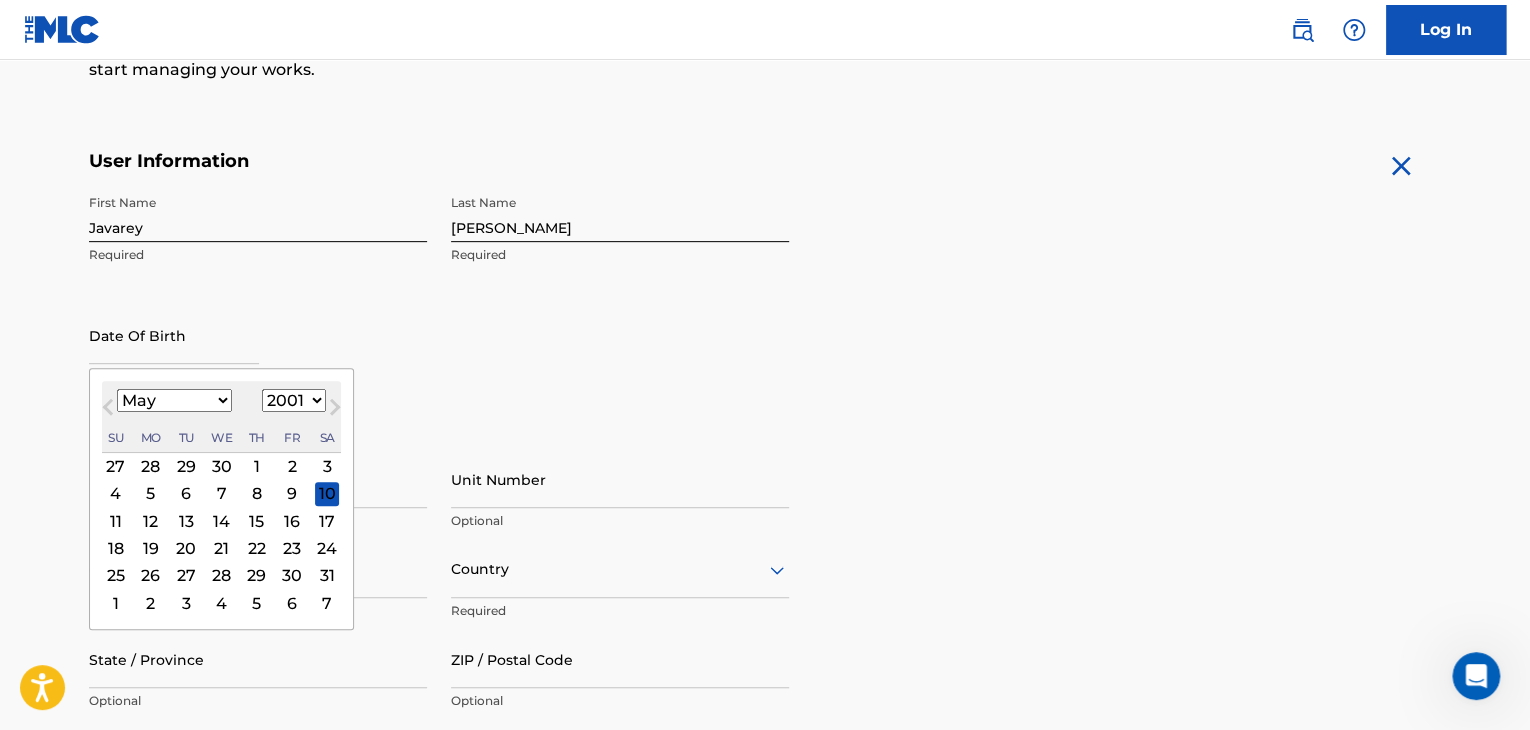 click on "1899 1900 1901 1902 1903 1904 1905 1906 1907 1908 1909 1910 1911 1912 1913 1914 1915 1916 1917 1918 1919 1920 1921 1922 1923 1924 1925 1926 1927 1928 1929 1930 1931 1932 1933 1934 1935 1936 1937 1938 1939 1940 1941 1942 1943 1944 1945 1946 1947 1948 1949 1950 1951 1952 1953 1954 1955 1956 1957 1958 1959 1960 1961 1962 1963 1964 1965 1966 1967 1968 1969 1970 1971 1972 1973 1974 1975 1976 1977 1978 1979 1980 1981 1982 1983 1984 1985 1986 1987 1988 1989 1990 1991 1992 1993 1994 1995 1996 1997 1998 1999 2000 2001 2002 2003 2004 2005 2006 2007 2008 2009 2010 2011 2012 2013 2014 2015 2016 2017 2018 2019 2020 2021 2022 2023 2024 2025 2026 2027 2028 2029 2030 2031 2032 2033 2034 2035 2036 2037 2038 2039 2040 2041 2042 2043 2044 2045 2046 2047 2048 2049 2050 2051 2052 2053 2054 2055 2056 2057 2058 2059 2060 2061 2062 2063 2064 2065 2066 2067 2068 2069 2070 2071 2072 2073 2074 2075 2076 2077 2078 2079 2080 2081 2082 2083 2084 2085 2086 2087 2088 2089 2090 2091 2092 2093 2094 2095 2096 2097 2098 2099 2100" at bounding box center (294, 400) 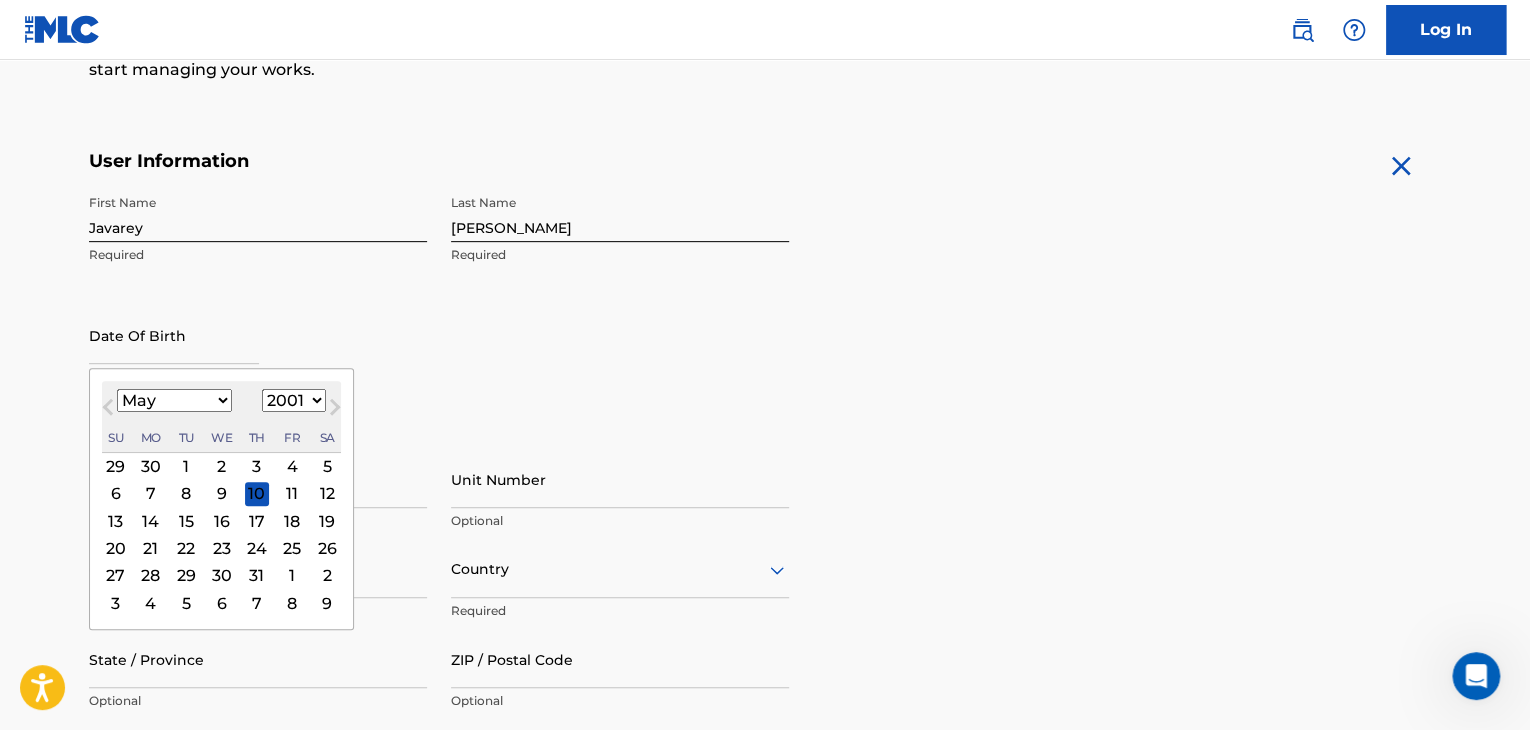 click on "6 7 8 9 10 11 12" at bounding box center [221, 493] 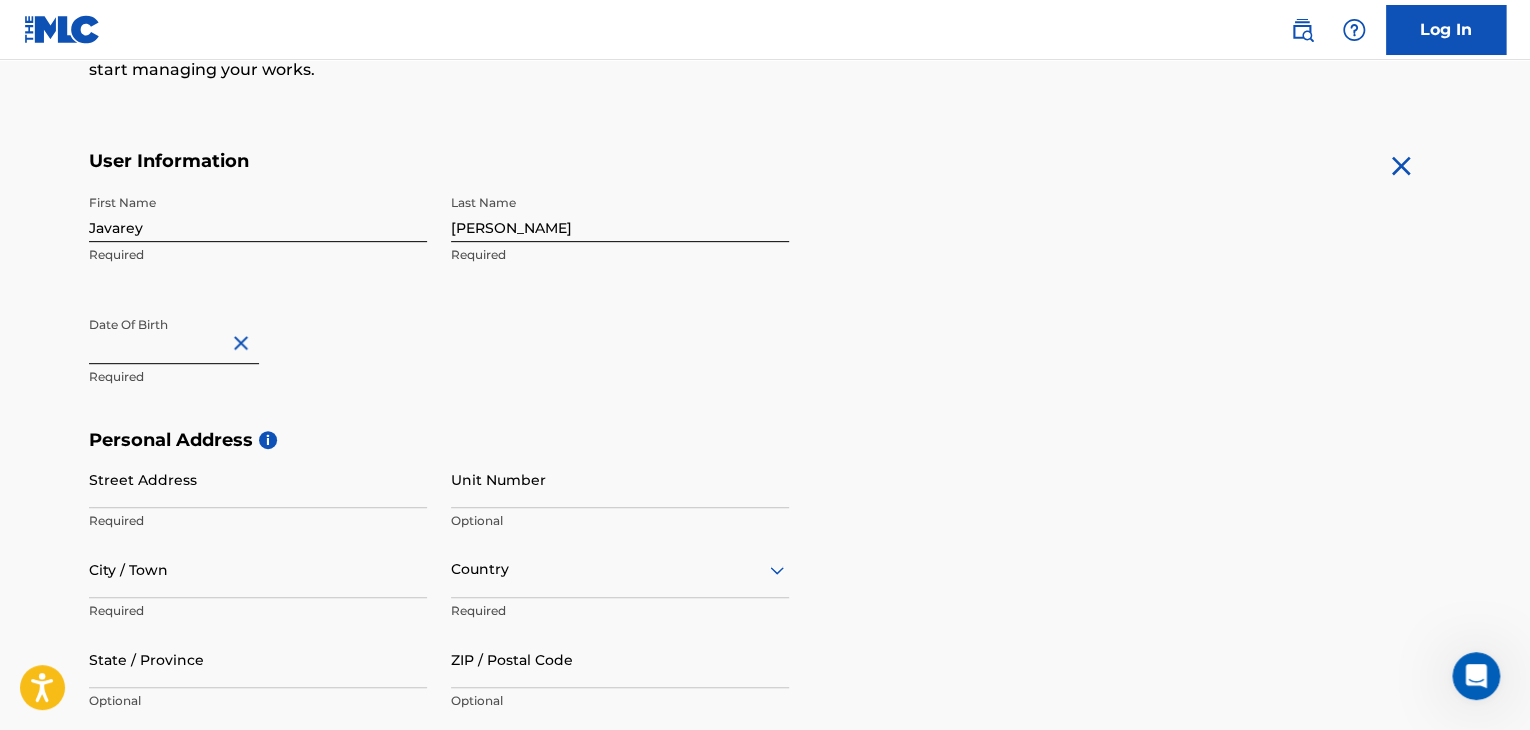 click on "First Name Javarey Required Last Name Steed Required Date Of Birth Required" at bounding box center (439, 307) 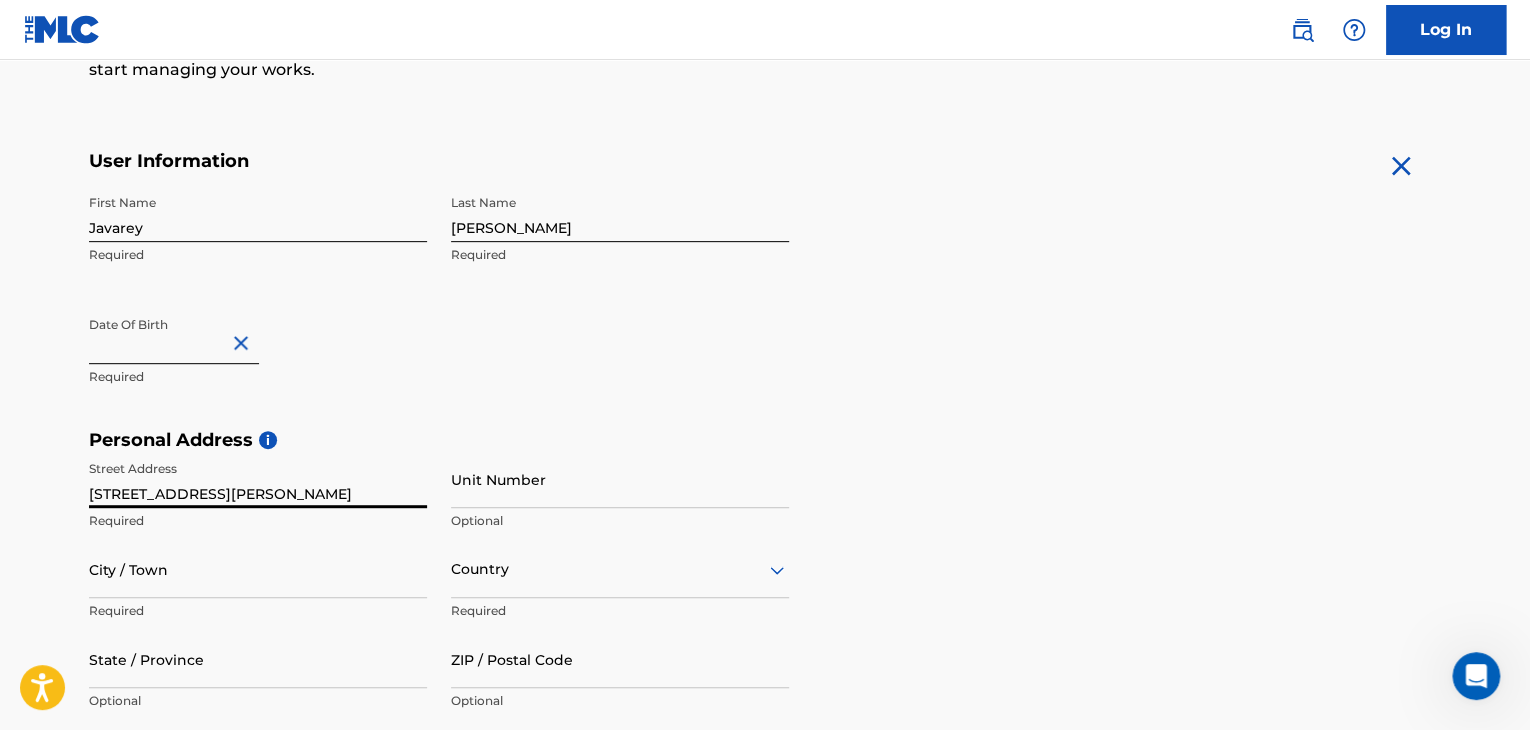 type on "17219 Misty Cross Dr" 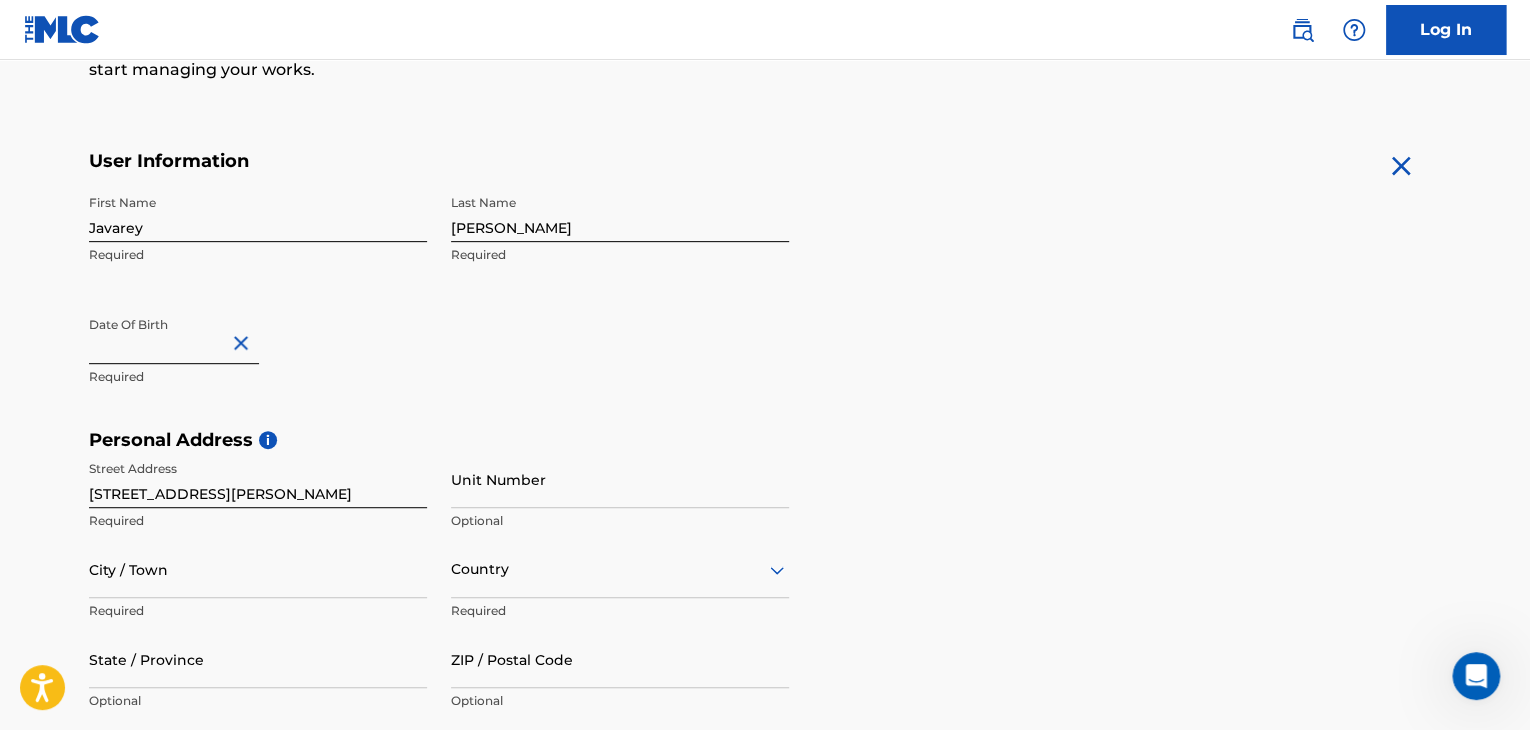 click on "First Name Javarey Required Last Name Steed Required Date Of Birth Required" at bounding box center (439, 307) 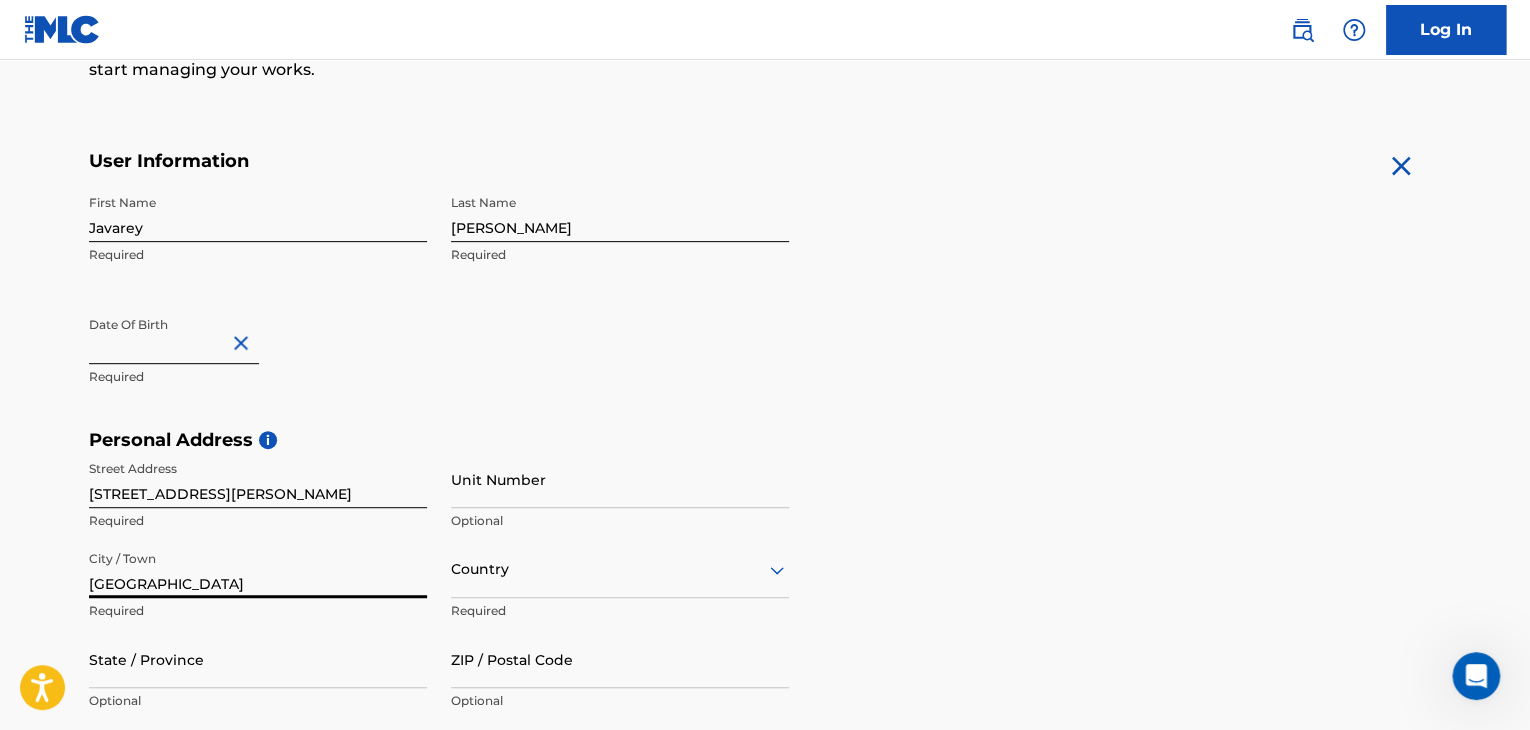 type on "Houston" 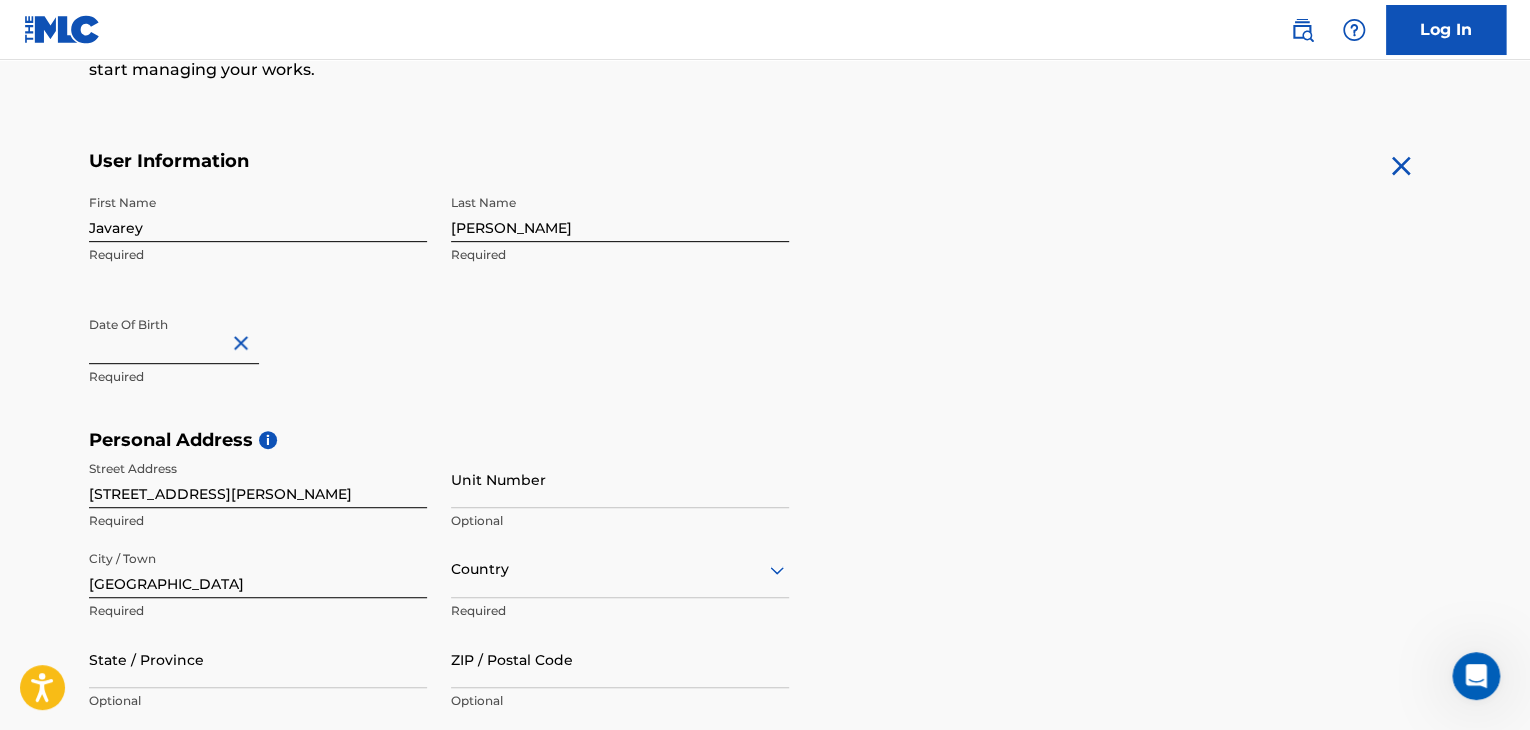 click on "Country" at bounding box center (620, 569) 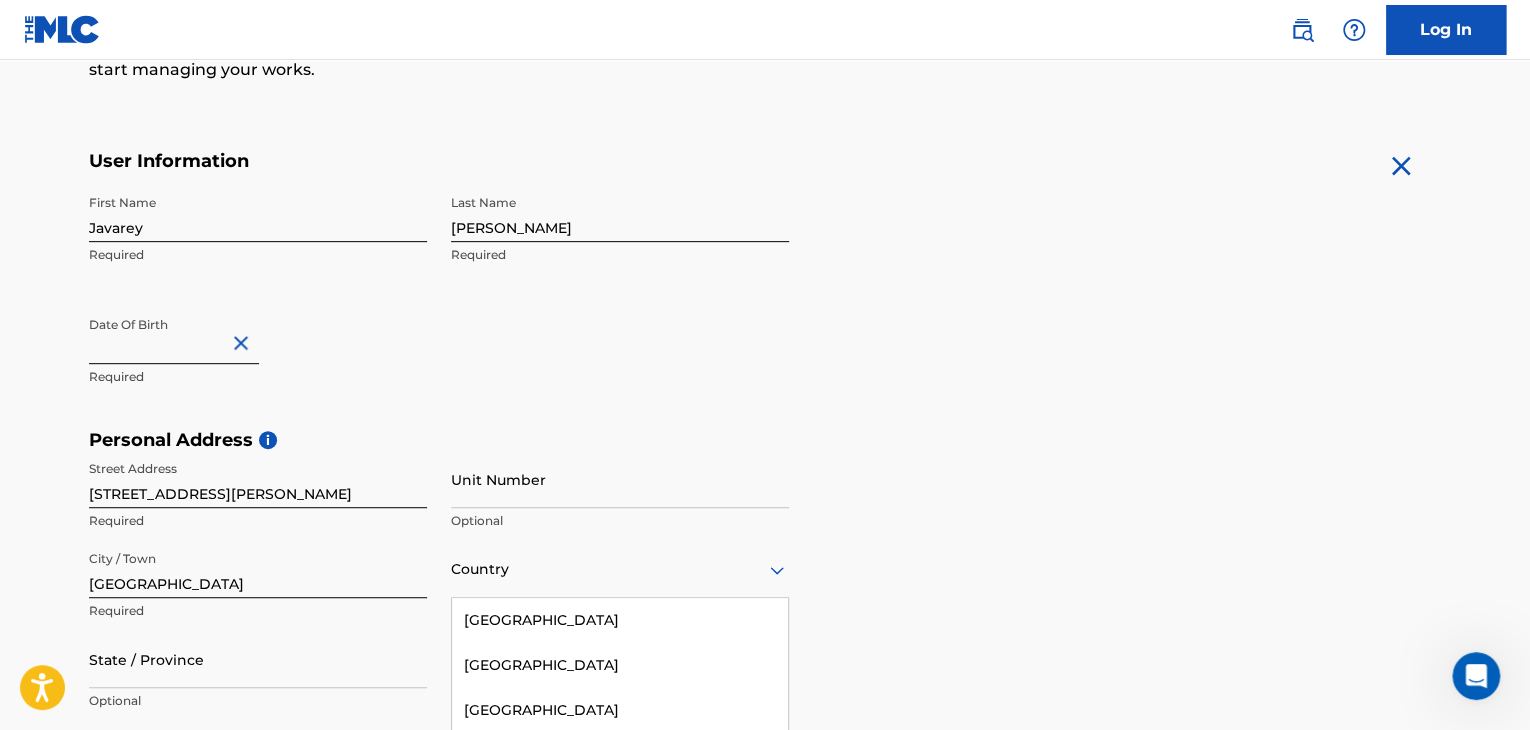 scroll, scrollTop: 488, scrollLeft: 0, axis: vertical 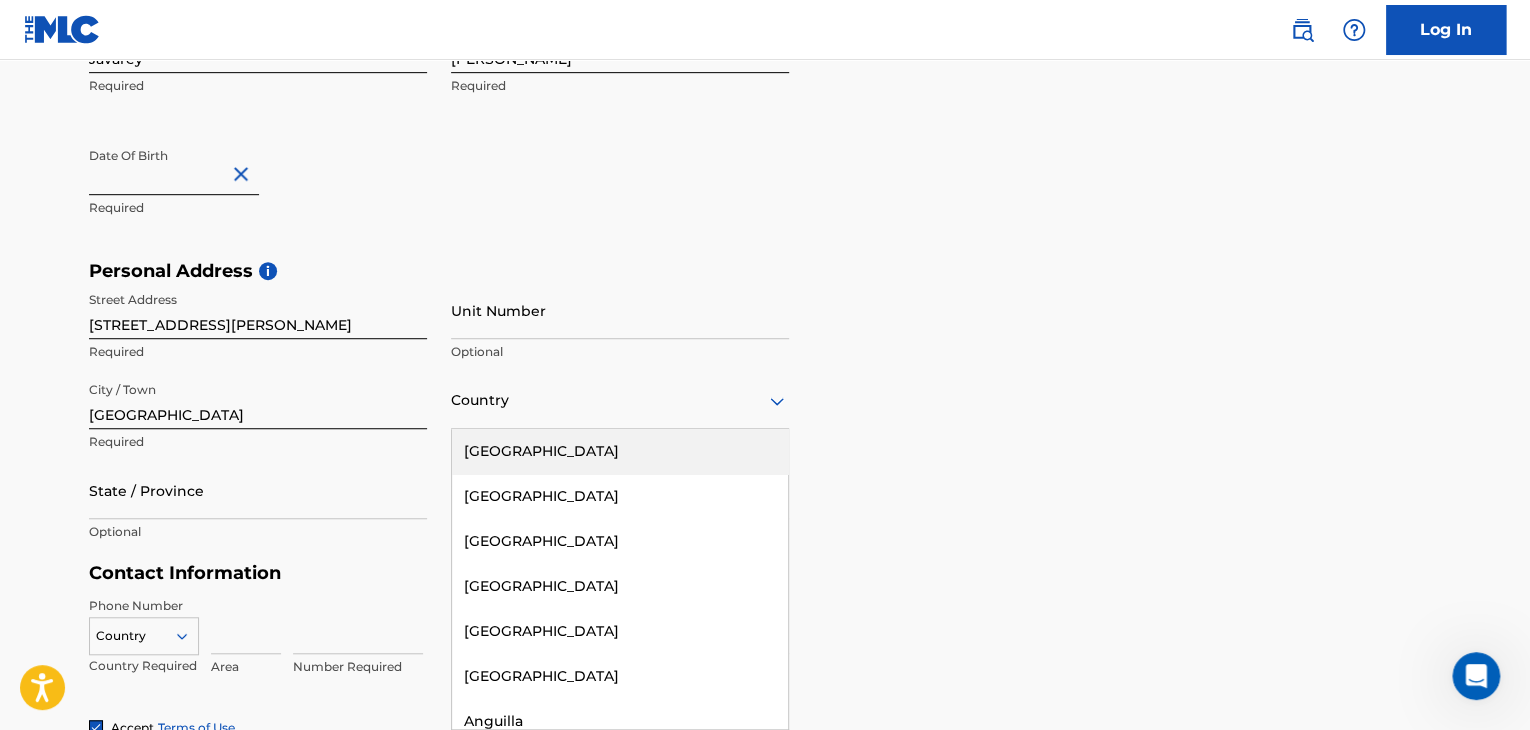 click on "United States" at bounding box center (620, 451) 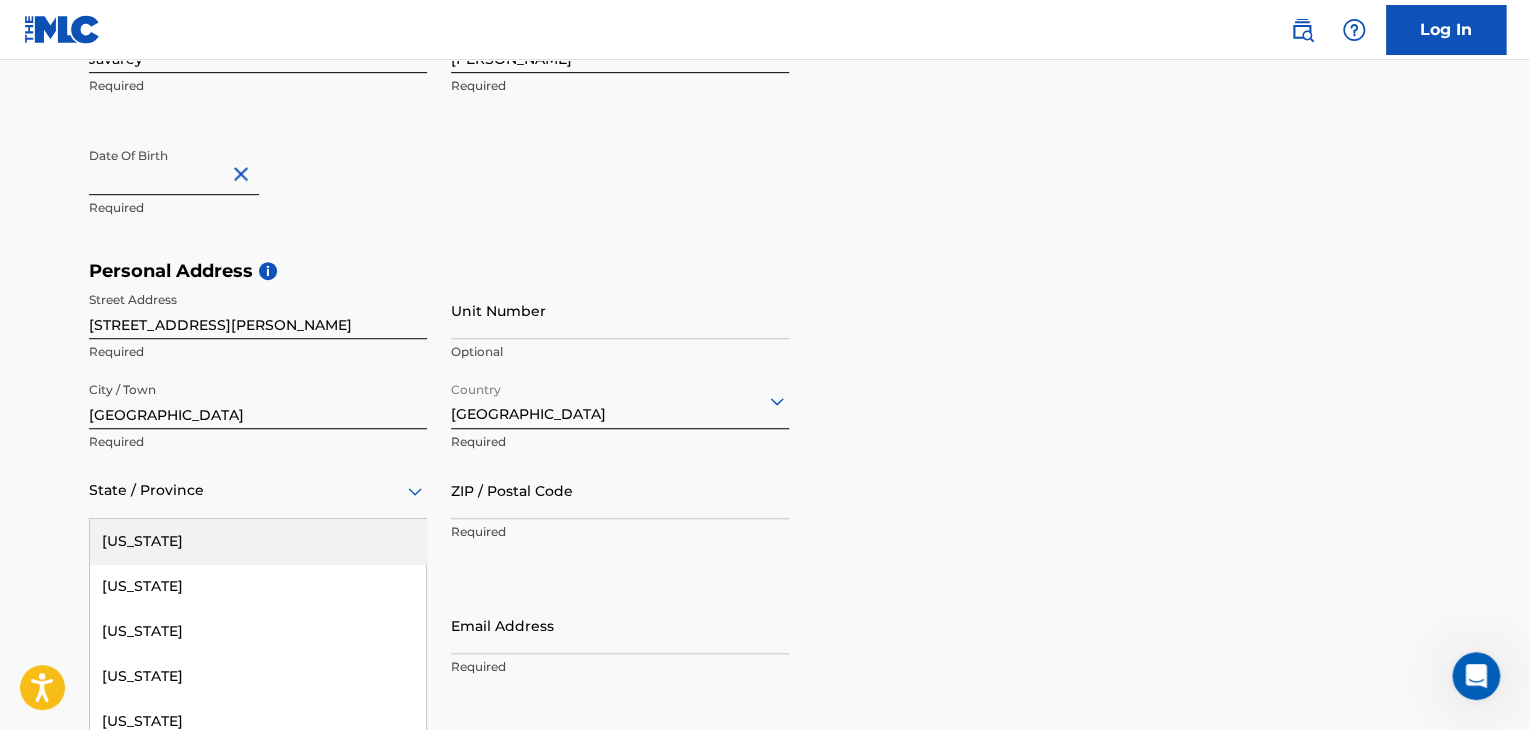scroll, scrollTop: 577, scrollLeft: 0, axis: vertical 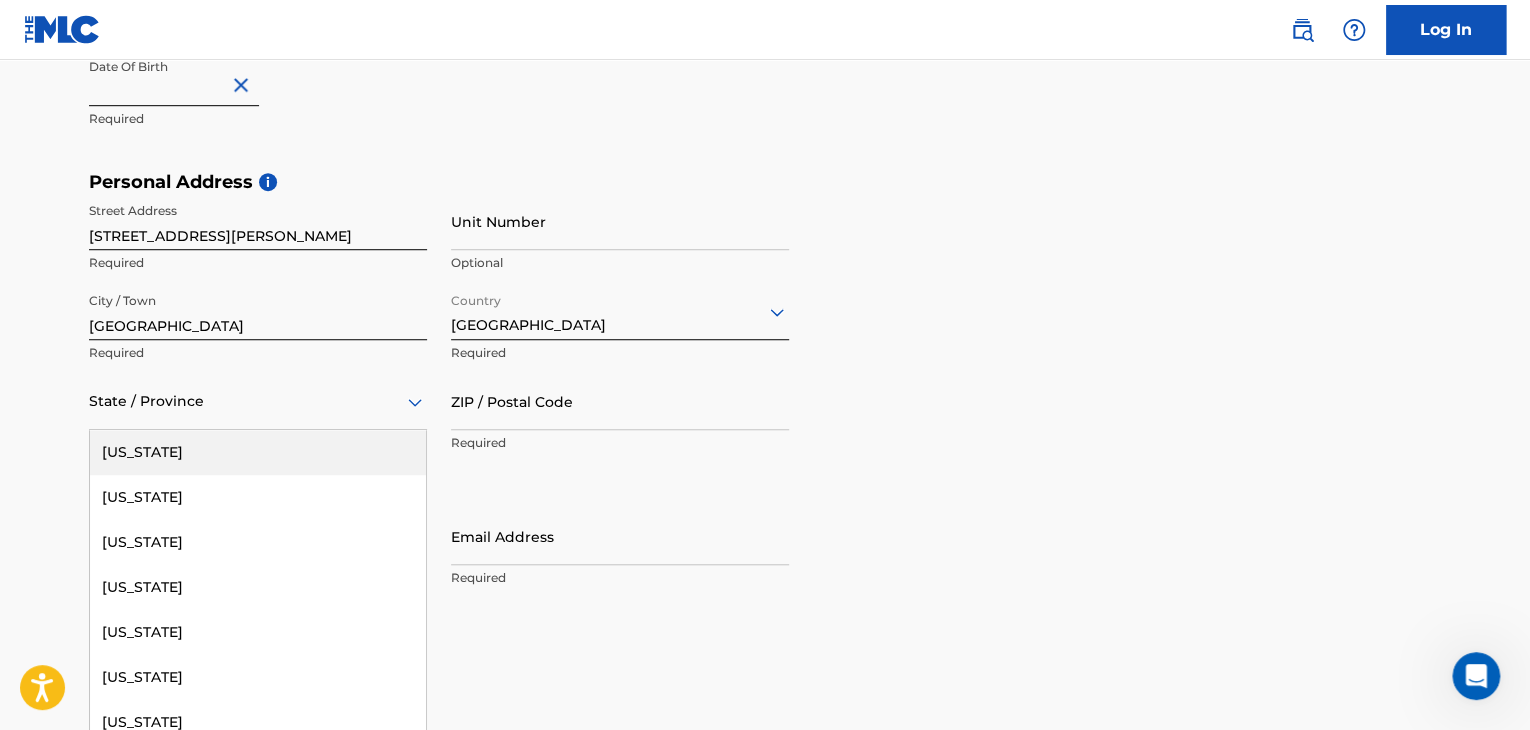click on "57 results available. Use Up and Down to choose options, press Enter to select the currently focused option, press Escape to exit the menu, press Tab to select the option and exit the menu. State / Province Alabama Alaska American Samoa Arizona Arkansas California Colorado Connecticut Delaware District of Columbia Florida Georgia Guam Hawaii Idaho Illinois Indiana Iowa Kansas Kentucky Louisiana Maine Maryland Massachusetts Michigan Minnesota Mississippi Missouri Montana Nebraska Nevada New Hampshire New Jersey New Mexico New York North Carolina North Dakota Northern Mariana Islands Ohio Oklahoma Oregon Pennsylvania Puerto Rico Puerto Rico Rhode Island South Carolina South Dakota Tennessee Texas Utah Vermont Virgin Islands, U.S. Virginia Washington West Virginia Wisconsin Wyoming" at bounding box center (258, 401) 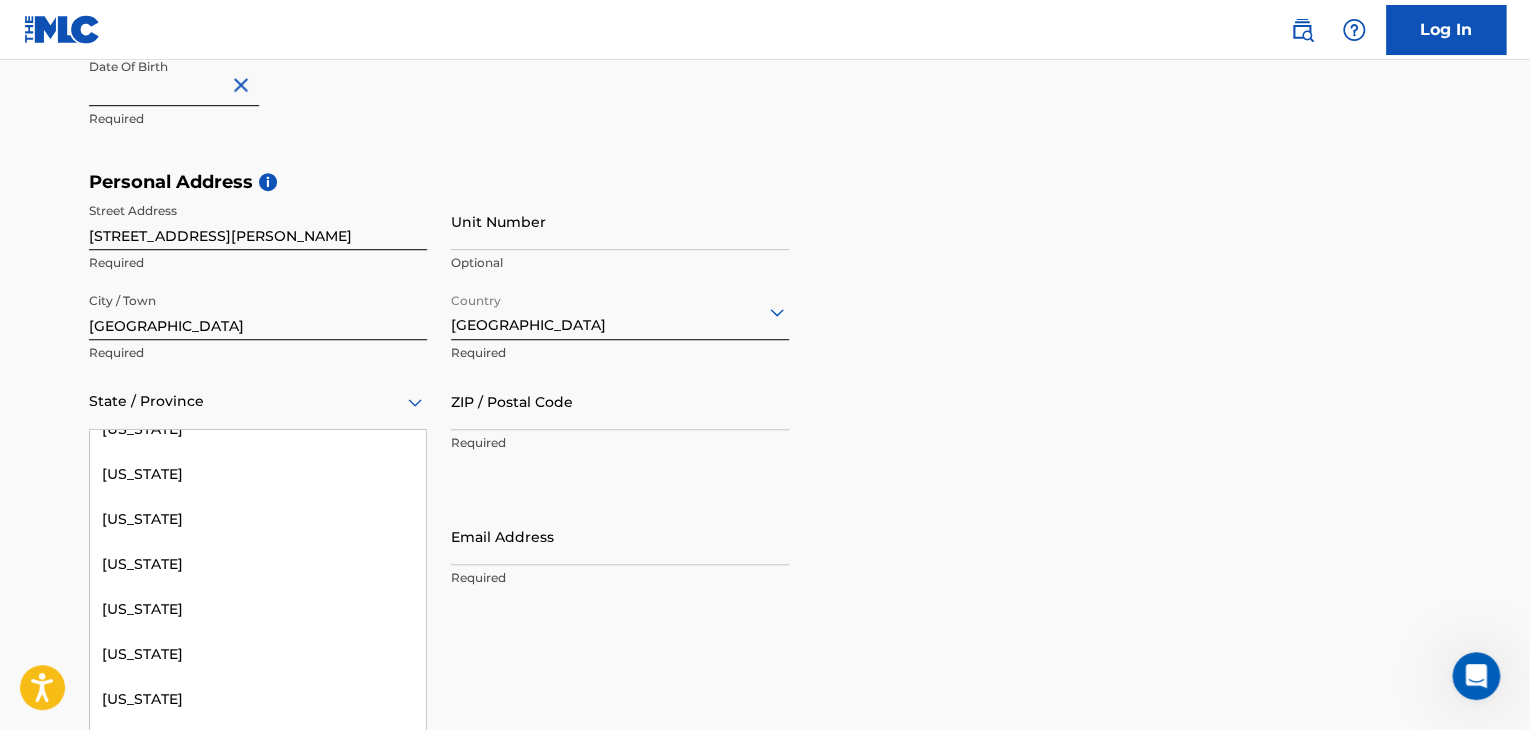scroll, scrollTop: 1951, scrollLeft: 0, axis: vertical 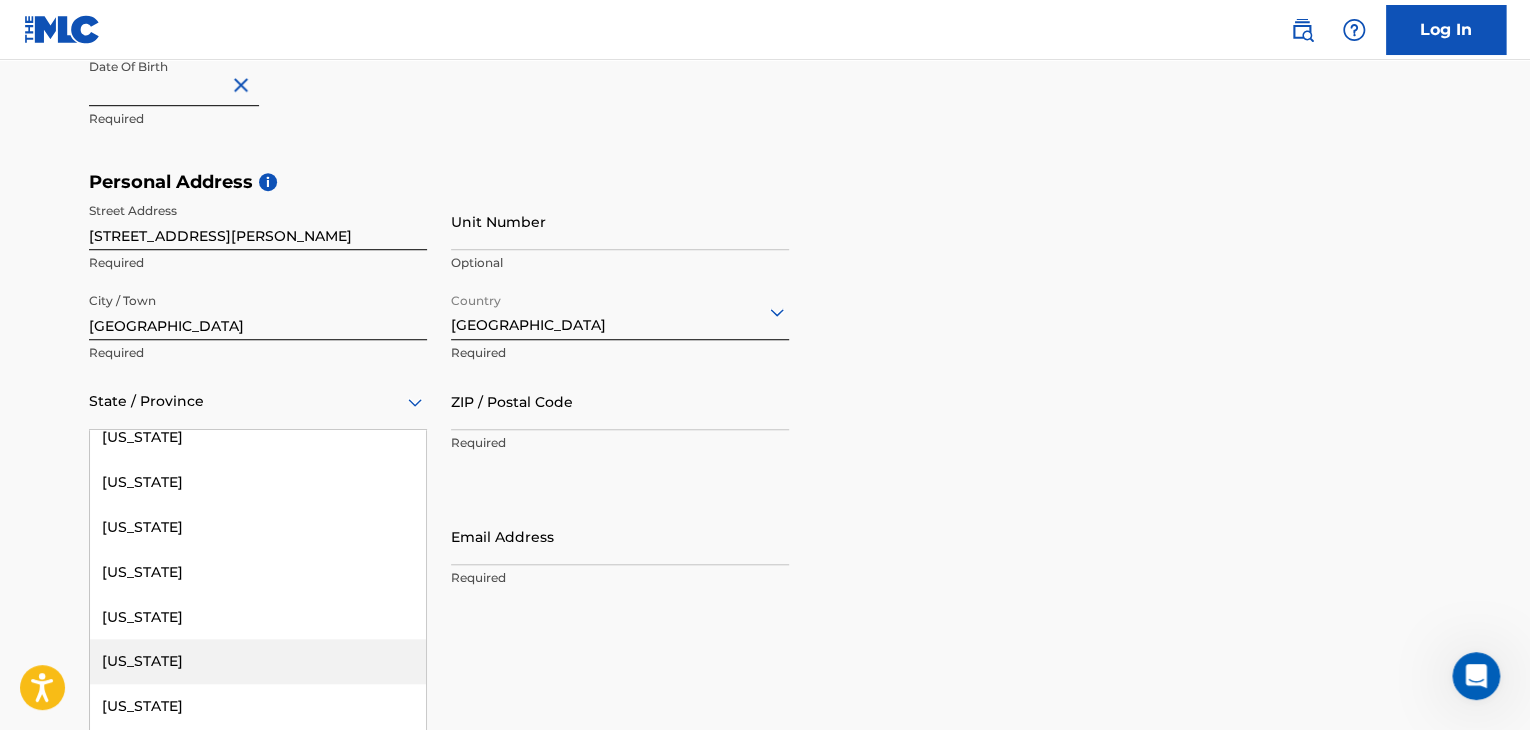 click on "Texas" at bounding box center [258, 661] 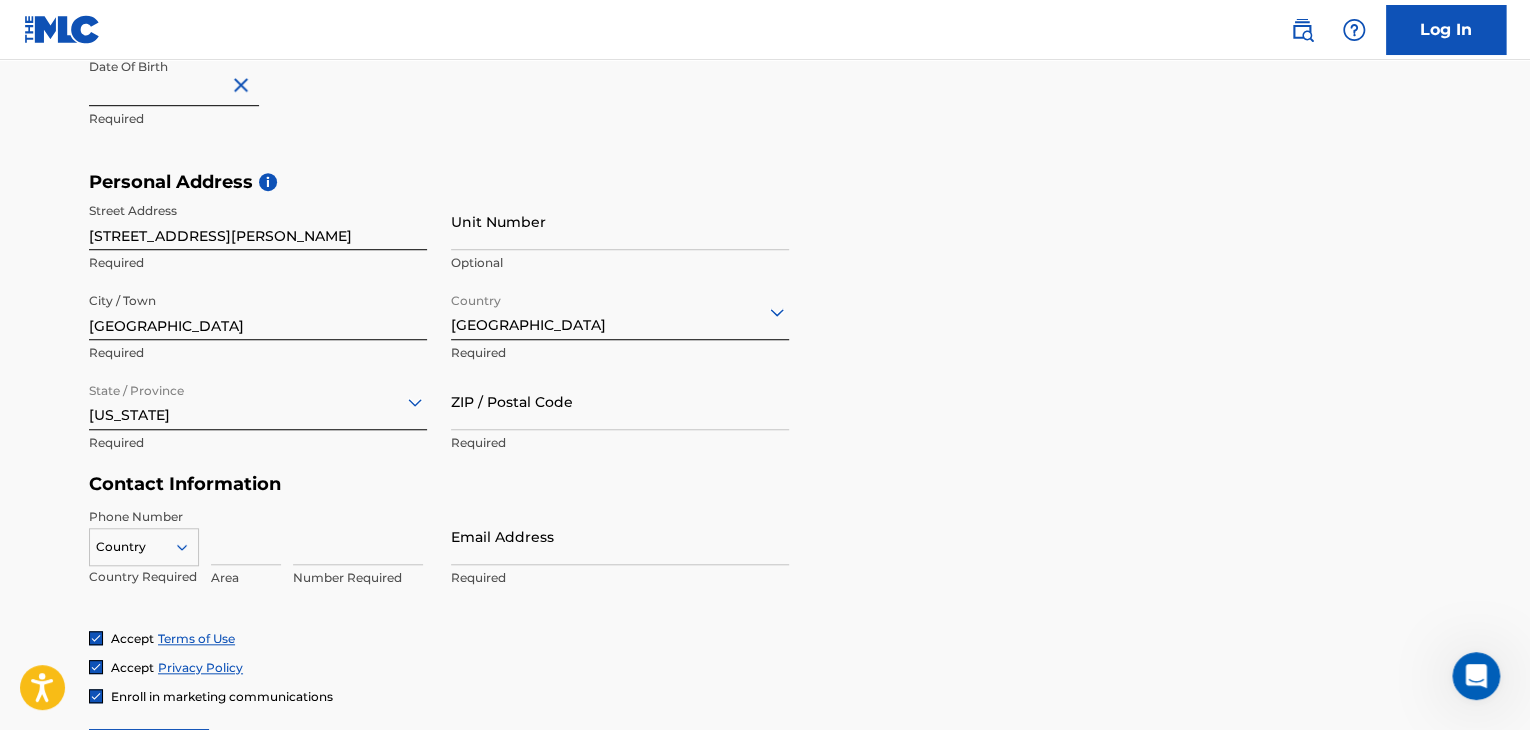 click on "Personal Address i Street Address 17219 Misty Cross Dr Required Unit Number Optional City / Town Houston Required Country United States Required State / Province Texas Required ZIP / Postal Code Required" at bounding box center [765, 322] 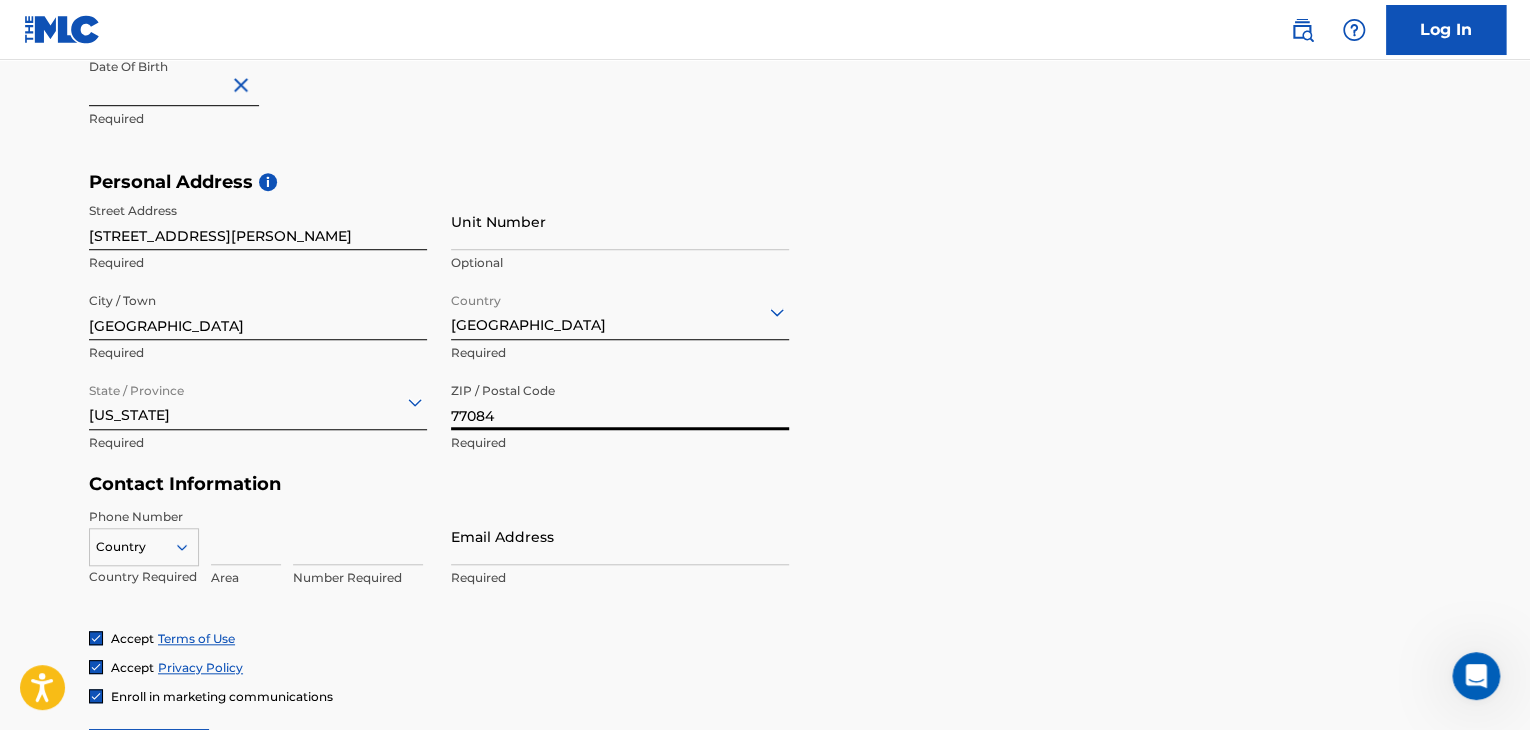 type on "77084" 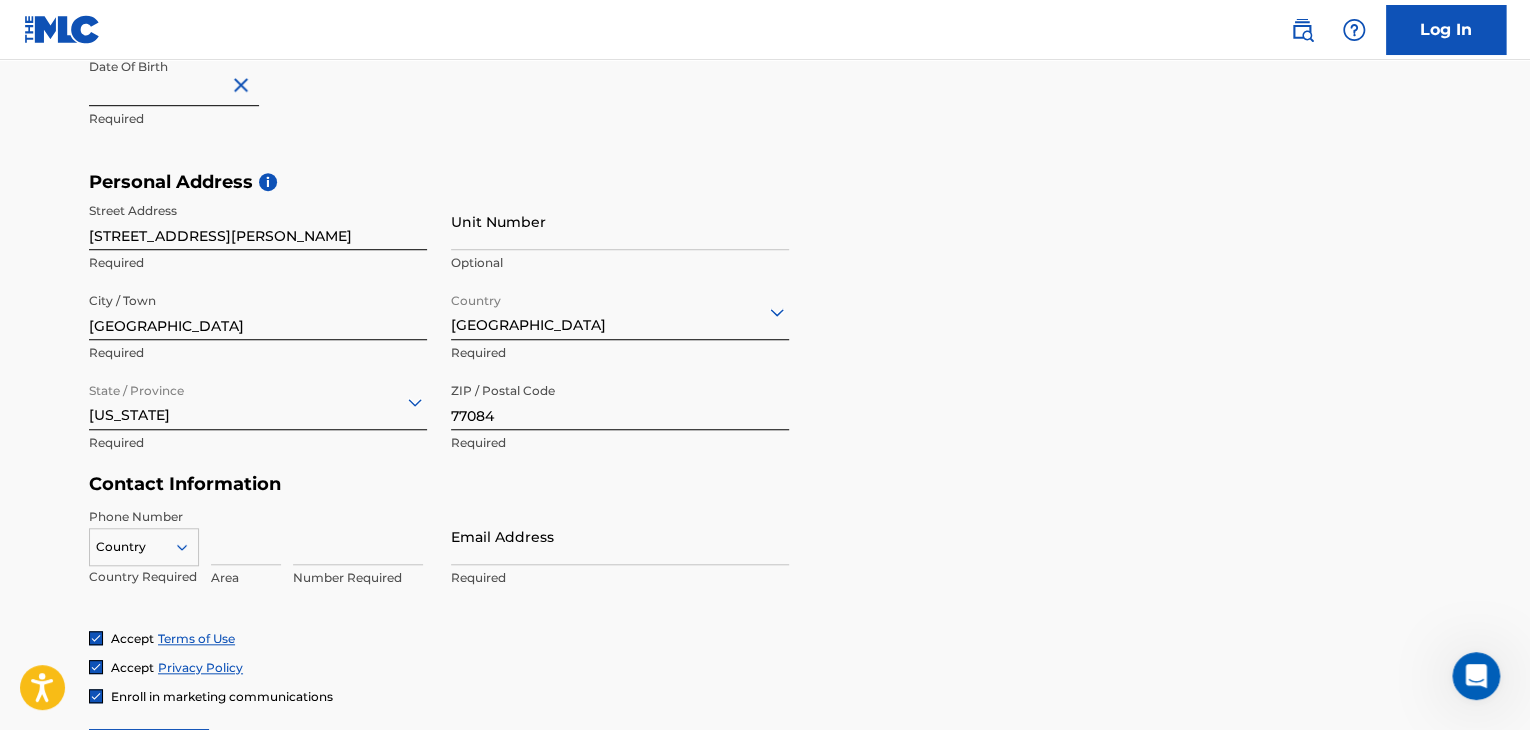 click on "Country" at bounding box center [144, 543] 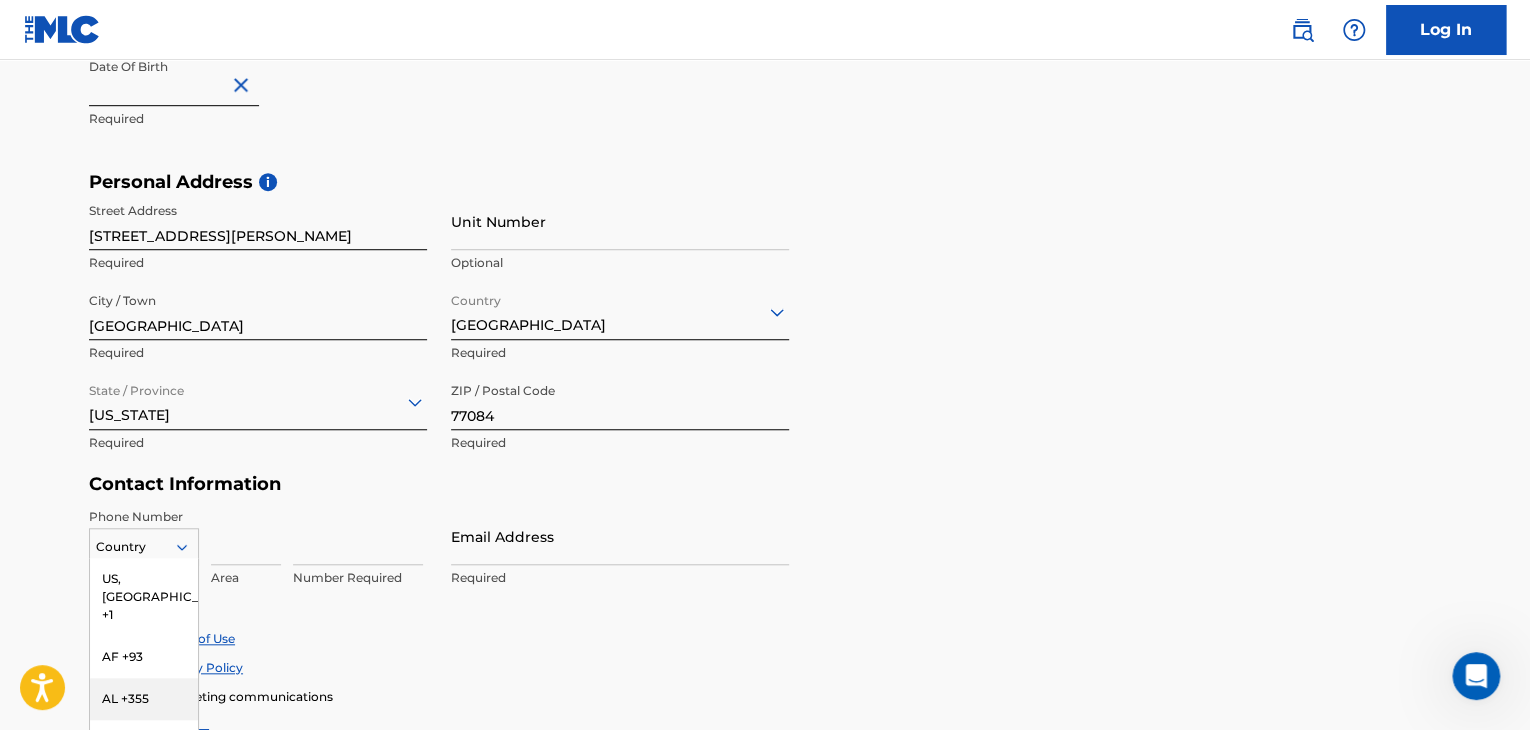 scroll, scrollTop: 705, scrollLeft: 0, axis: vertical 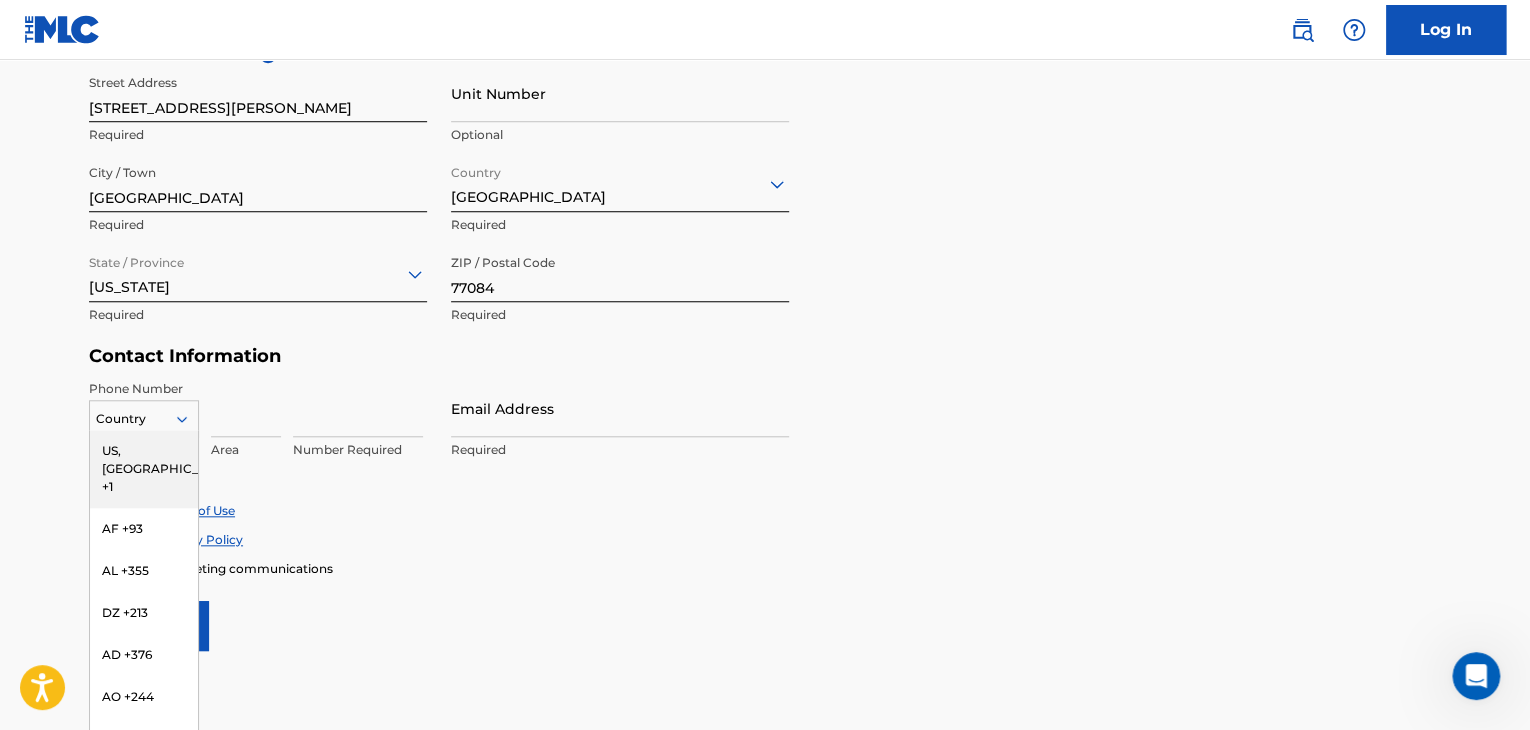 click on "US, CA +1" at bounding box center [144, 469] 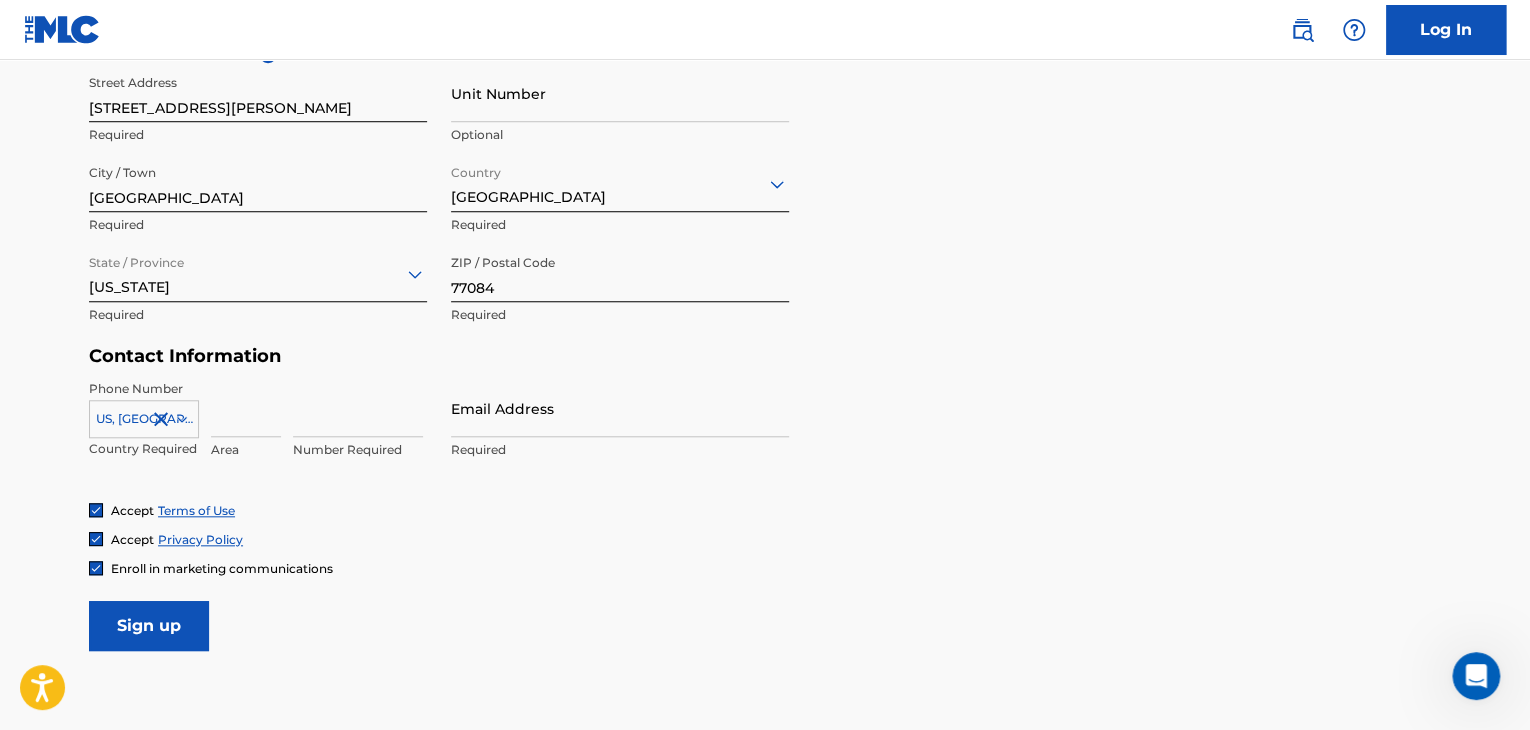 click at bounding box center (246, 408) 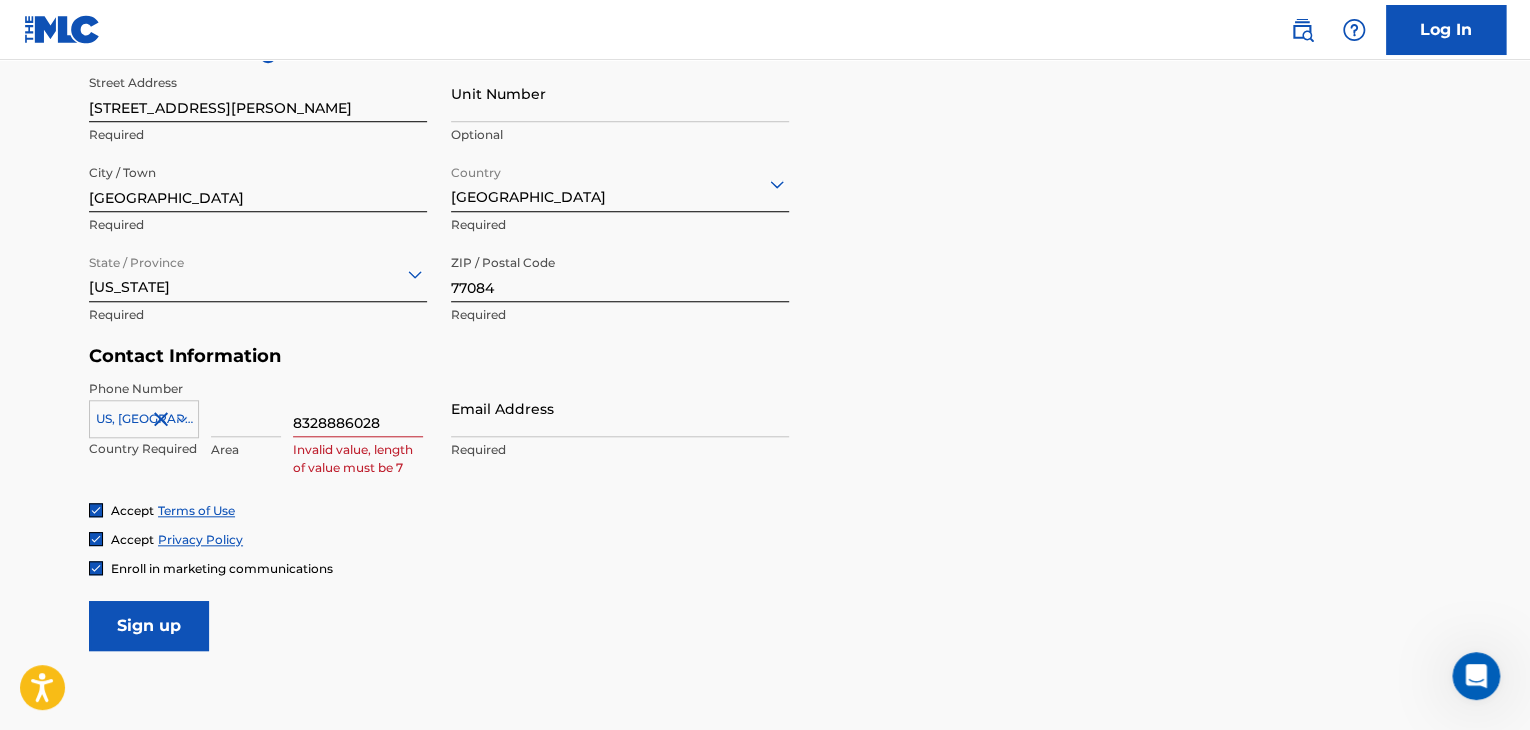 click on "8328886028" at bounding box center [358, 408] 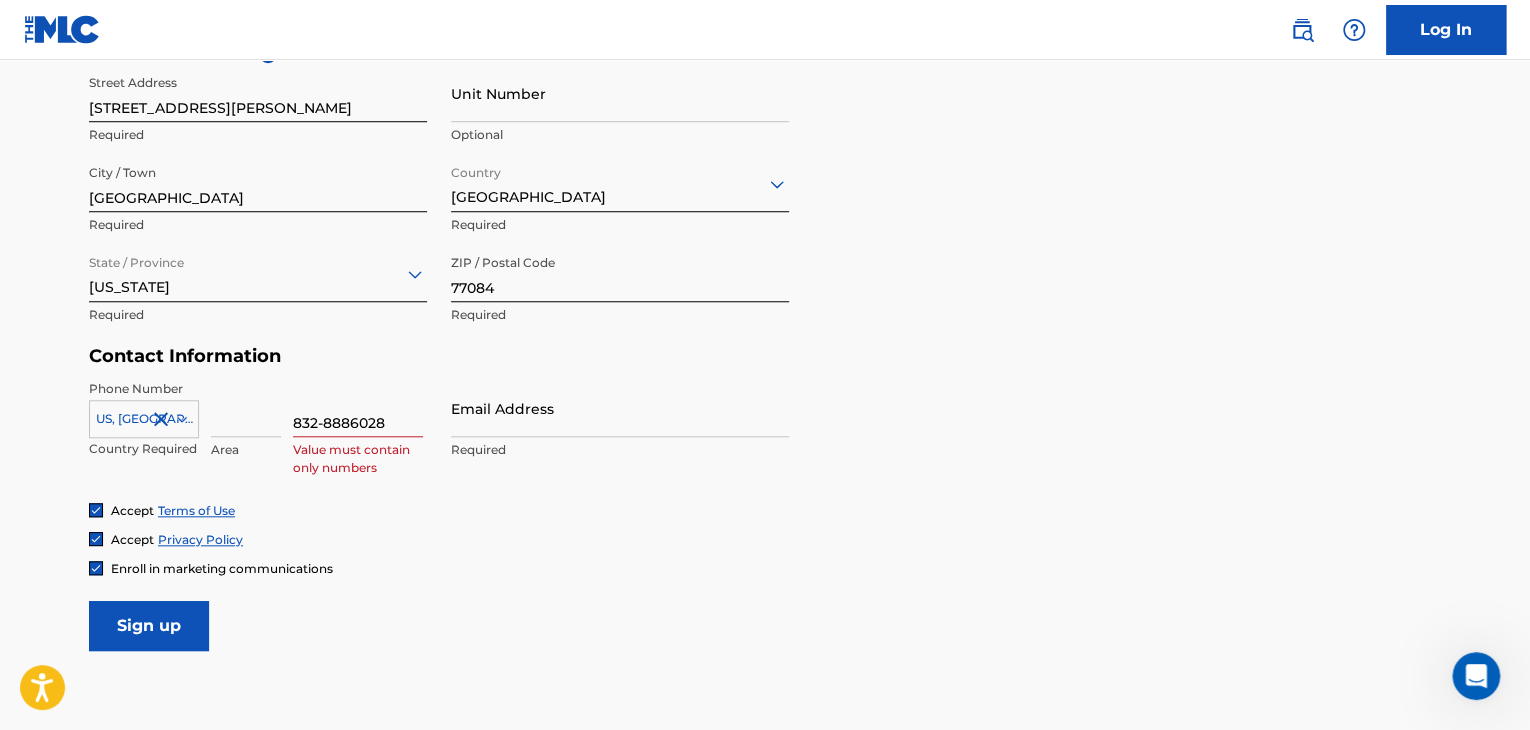 click on "832-8886028" at bounding box center (358, 408) 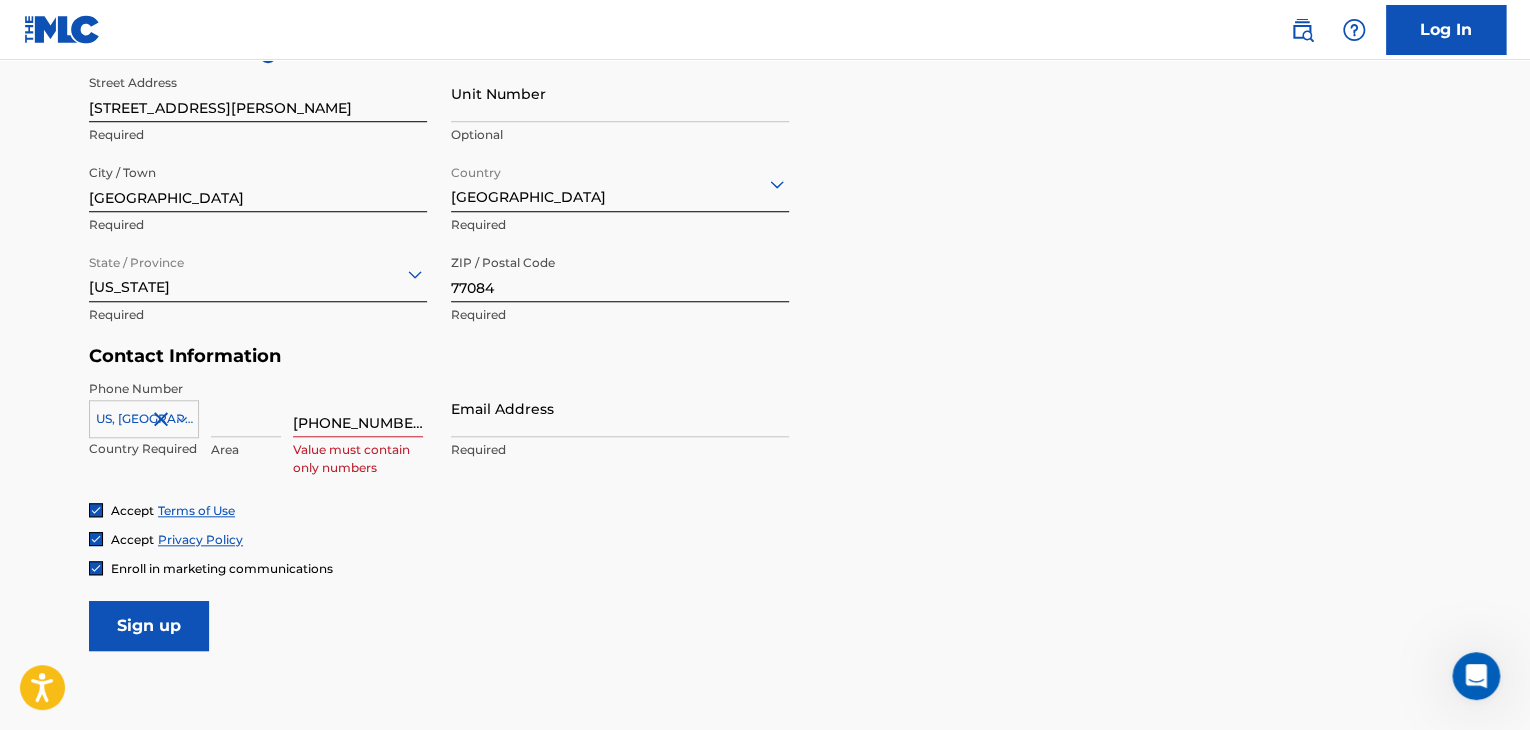 type on "832-888-6028" 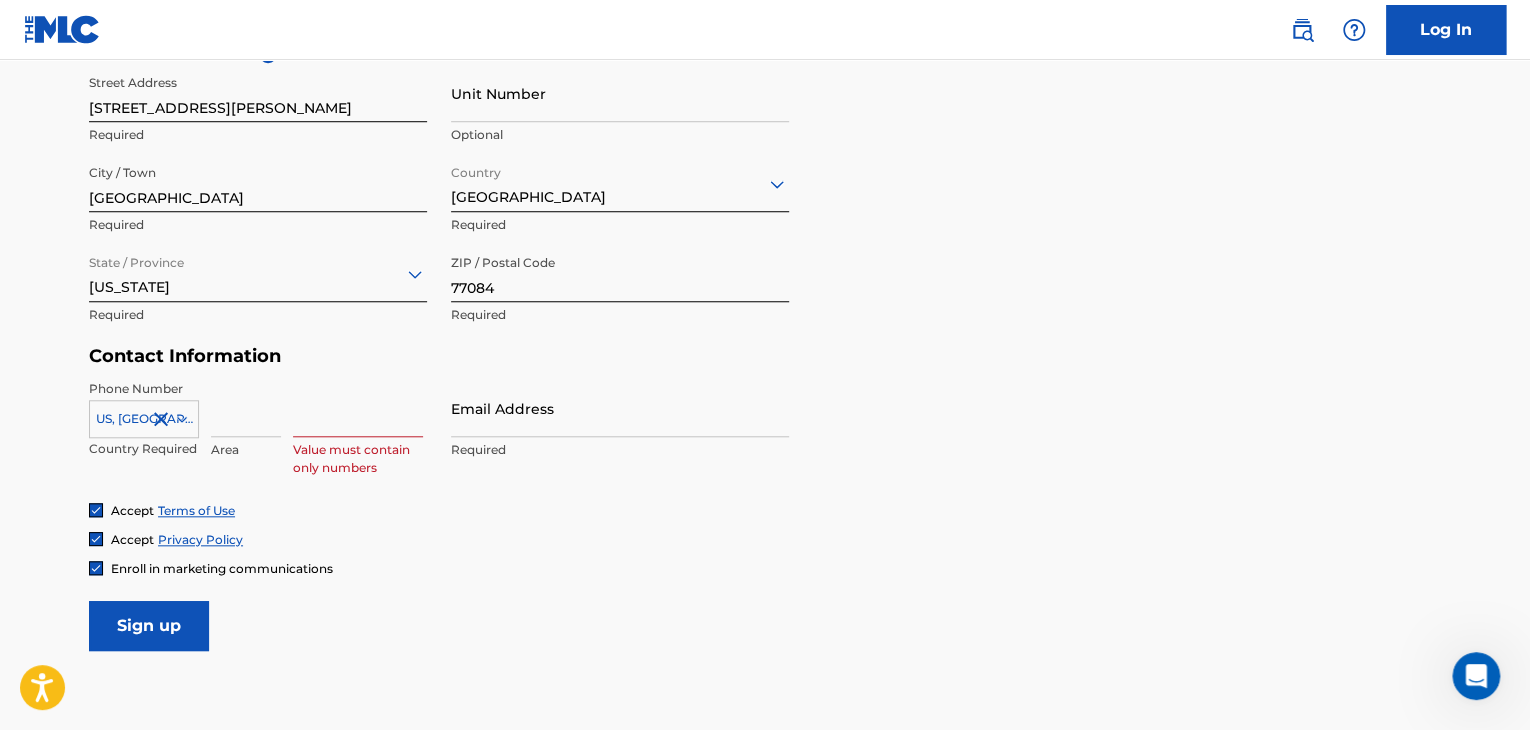 click on "Accept Terms of Use Accept Privacy Policy Enroll in marketing communications" at bounding box center (765, 539) 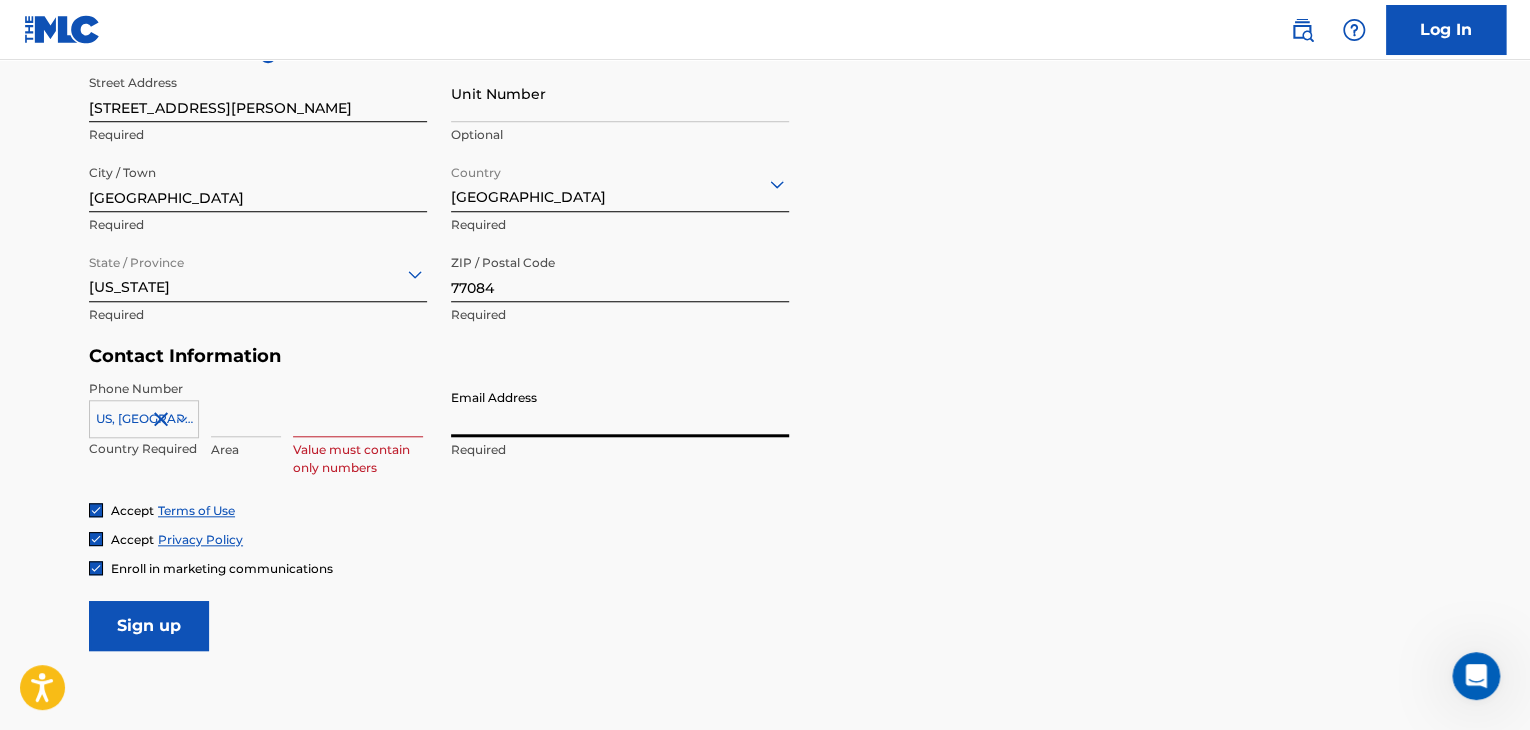 click on "Email Address" at bounding box center [620, 408] 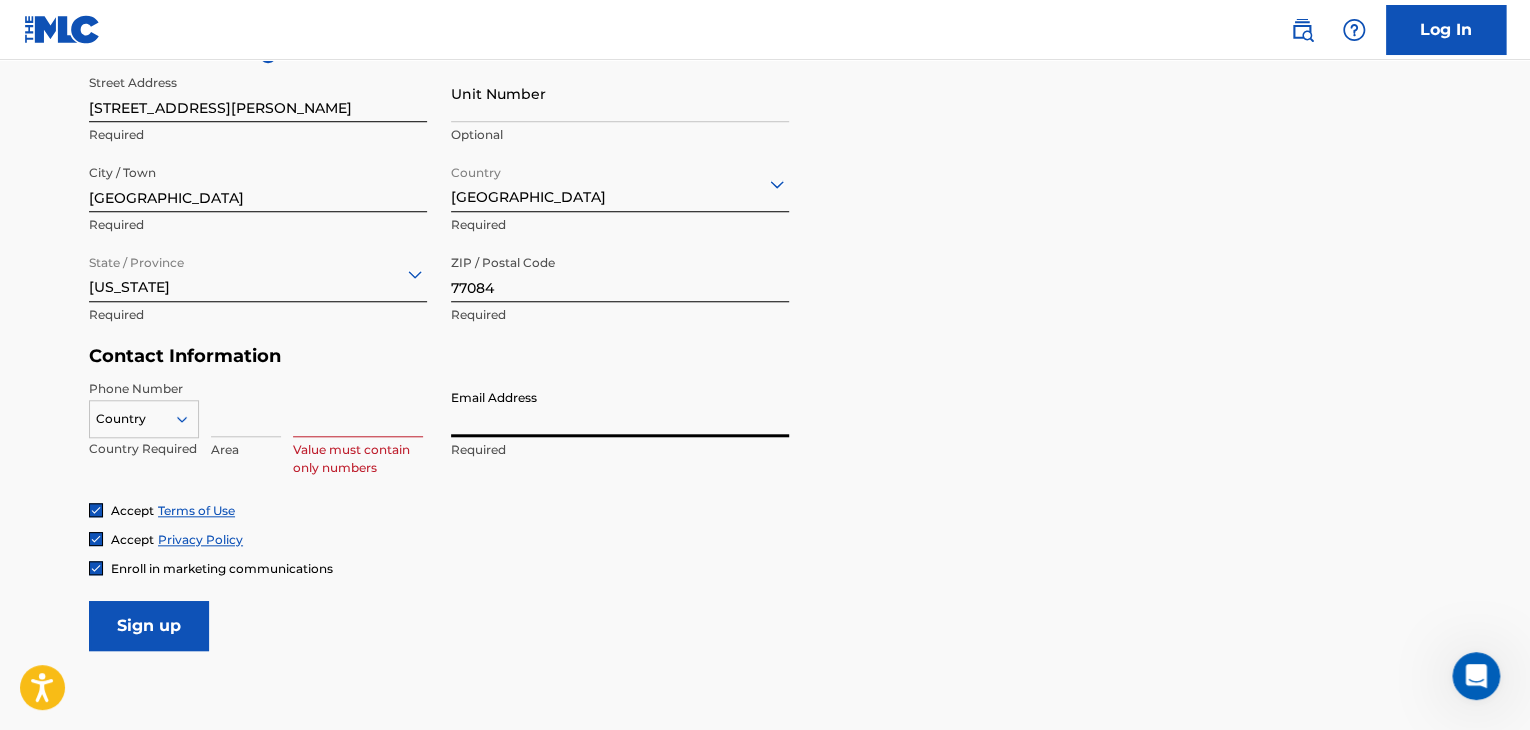 click 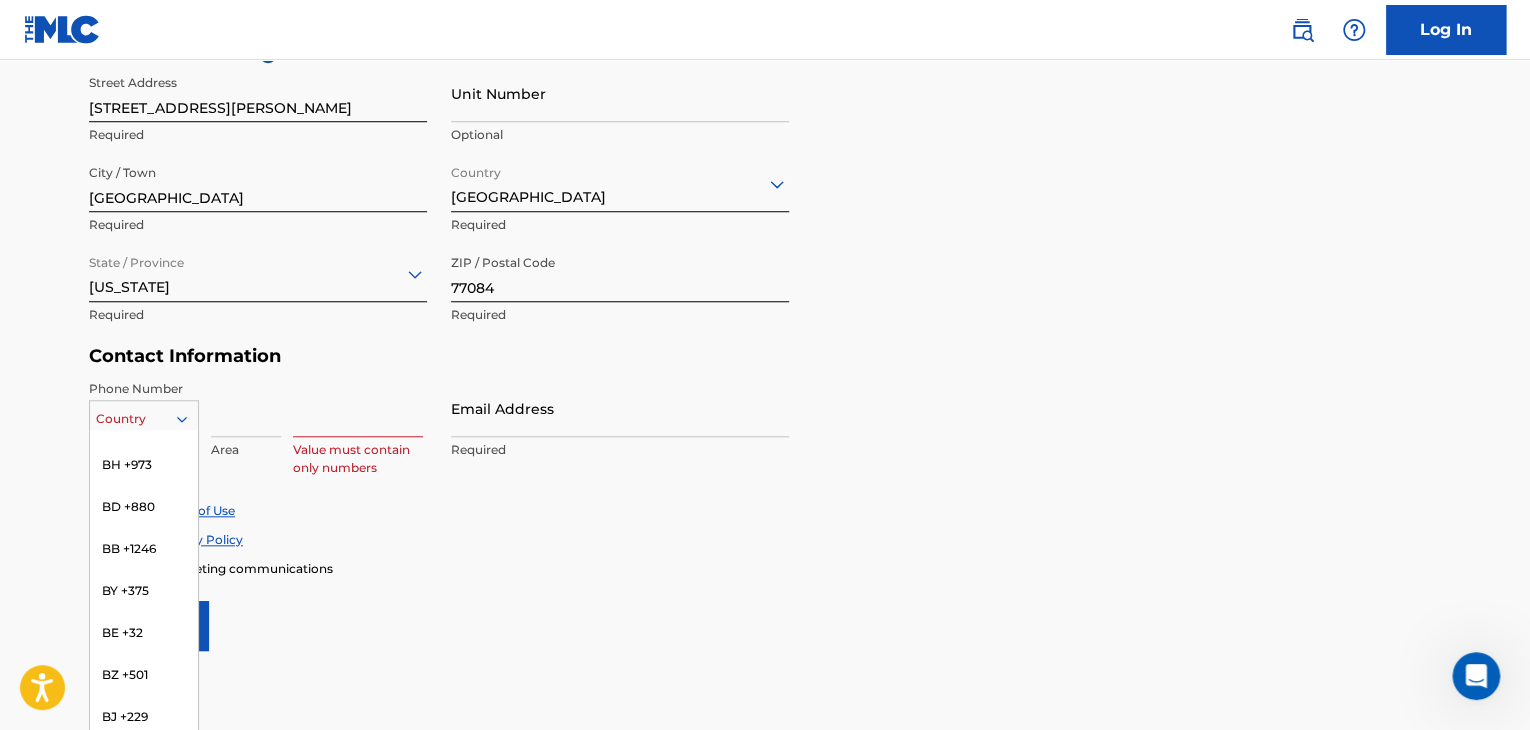 scroll, scrollTop: 0, scrollLeft: 0, axis: both 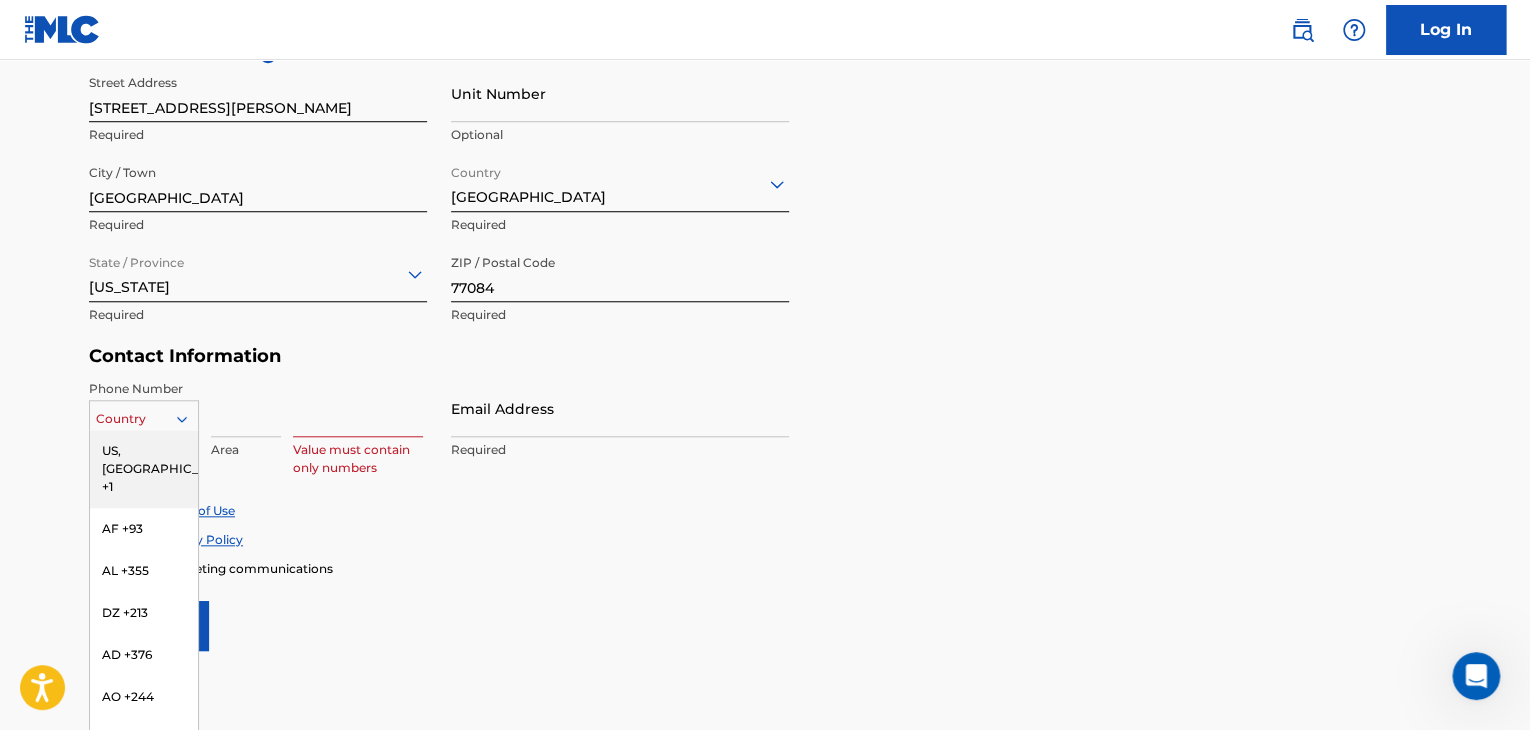 click on "US, CA +1" at bounding box center (144, 469) 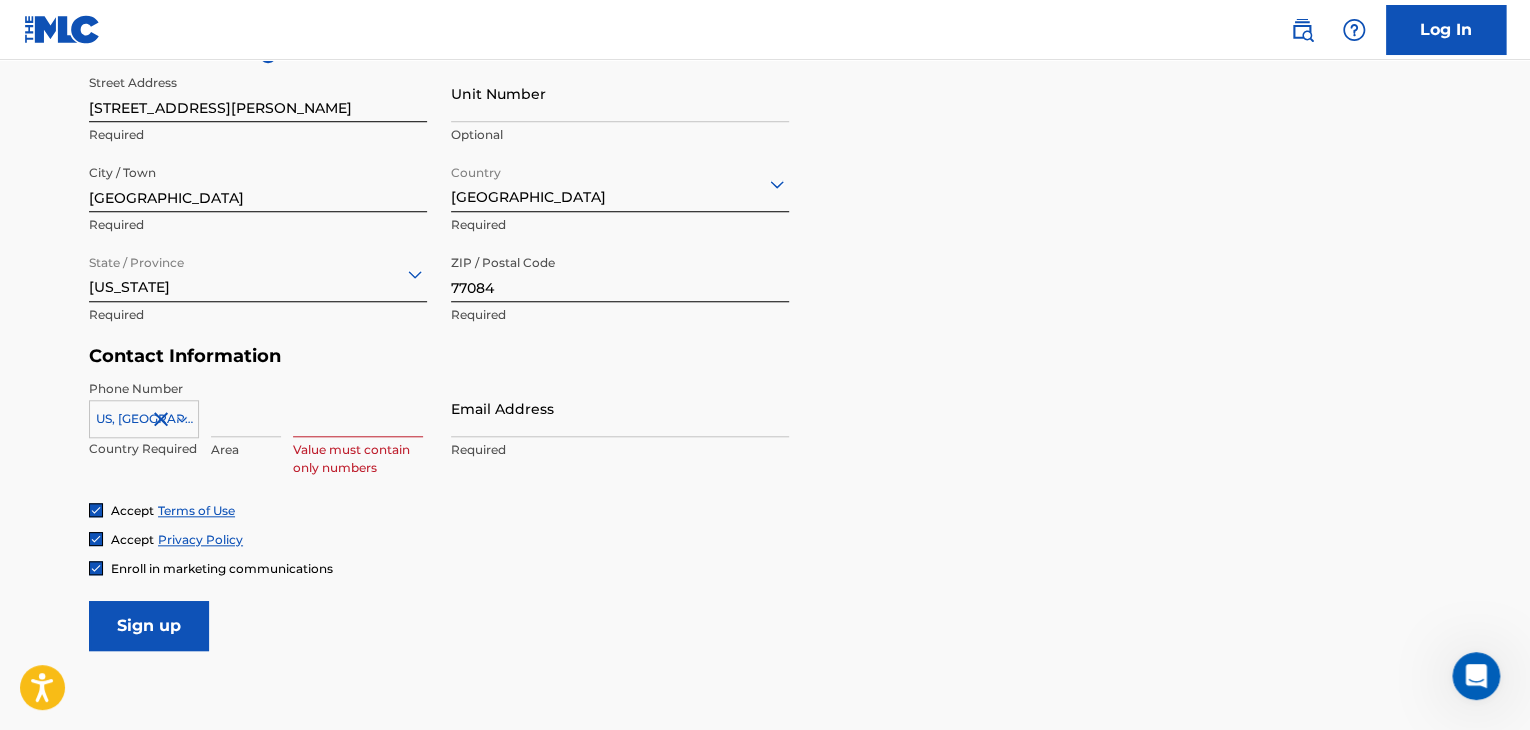 click at bounding box center [358, 408] 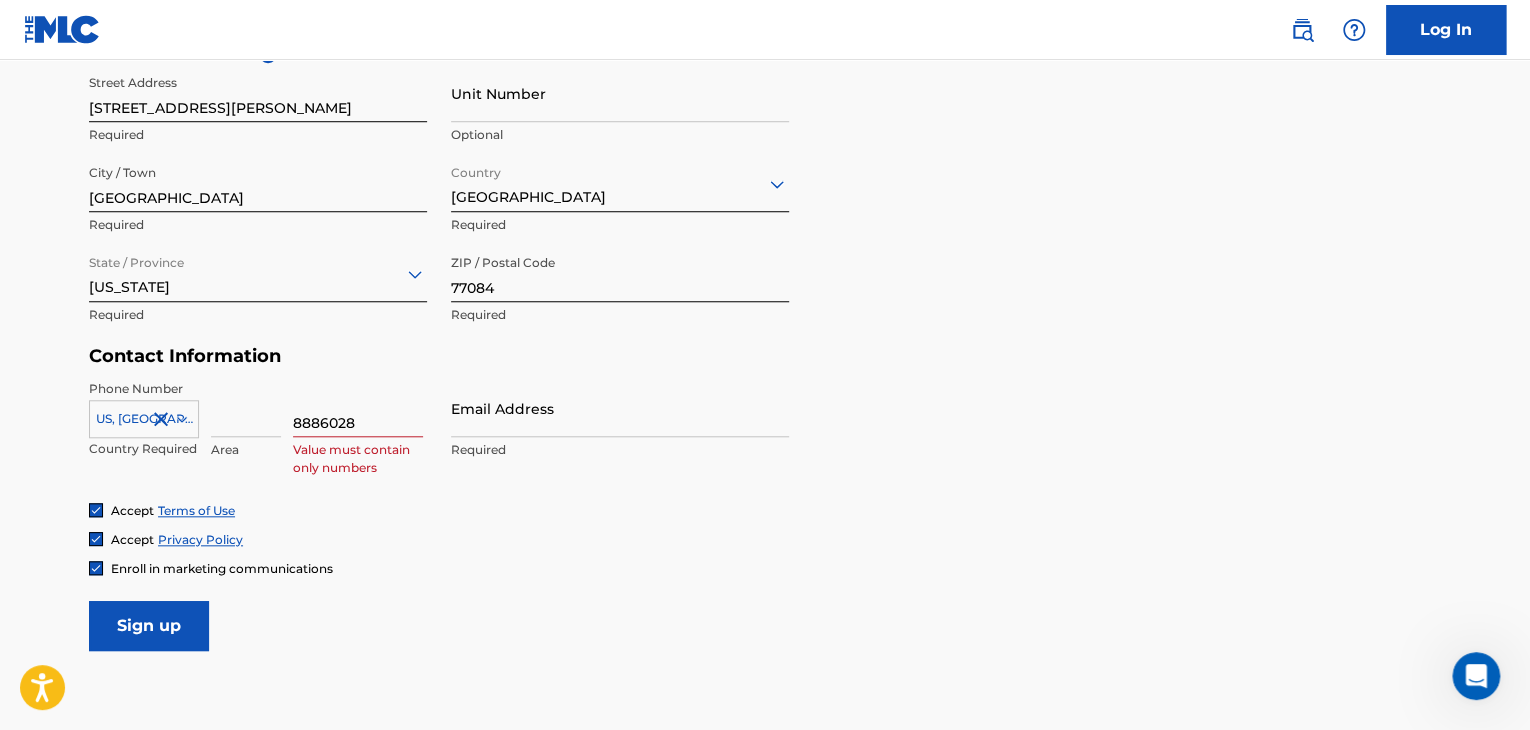 type on "United States" 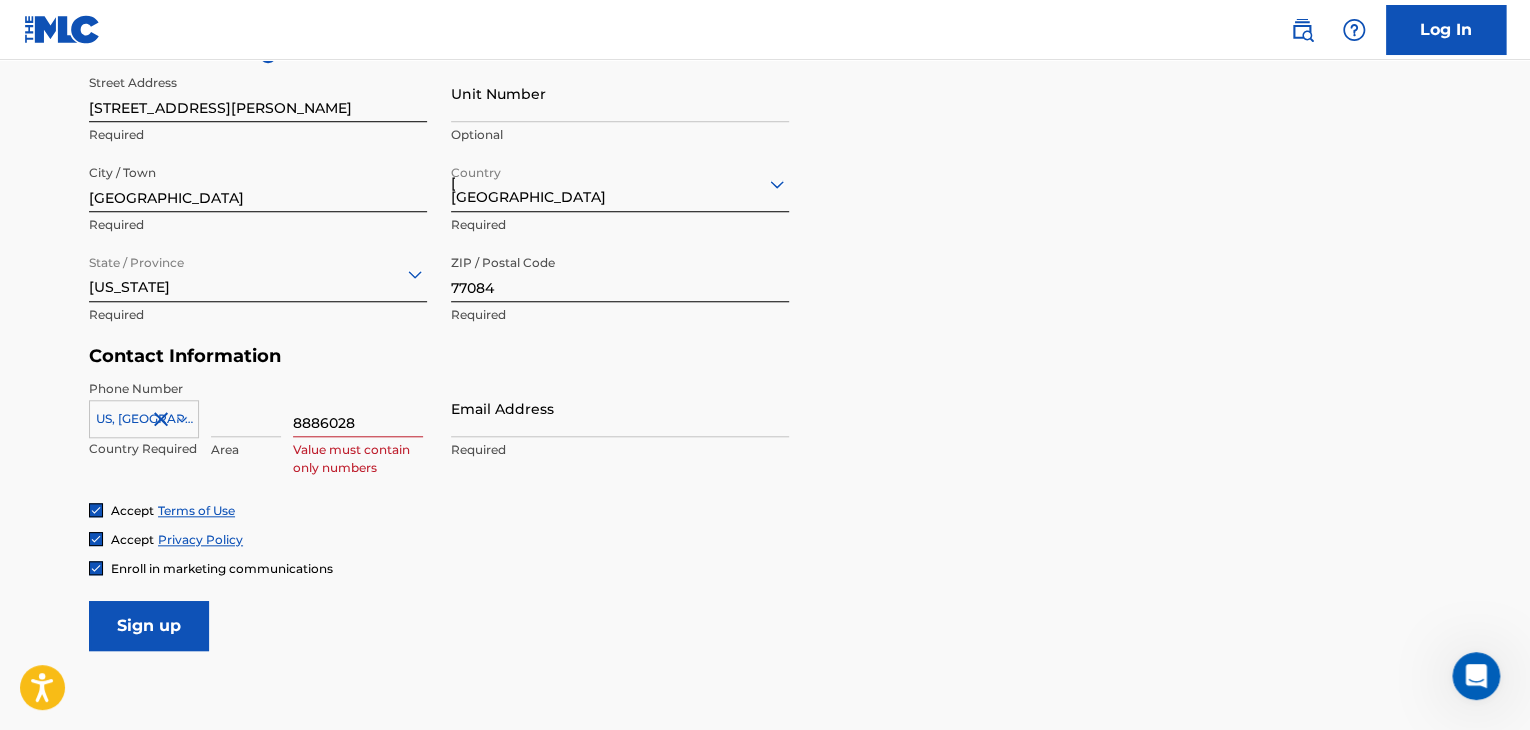 type on "Texas" 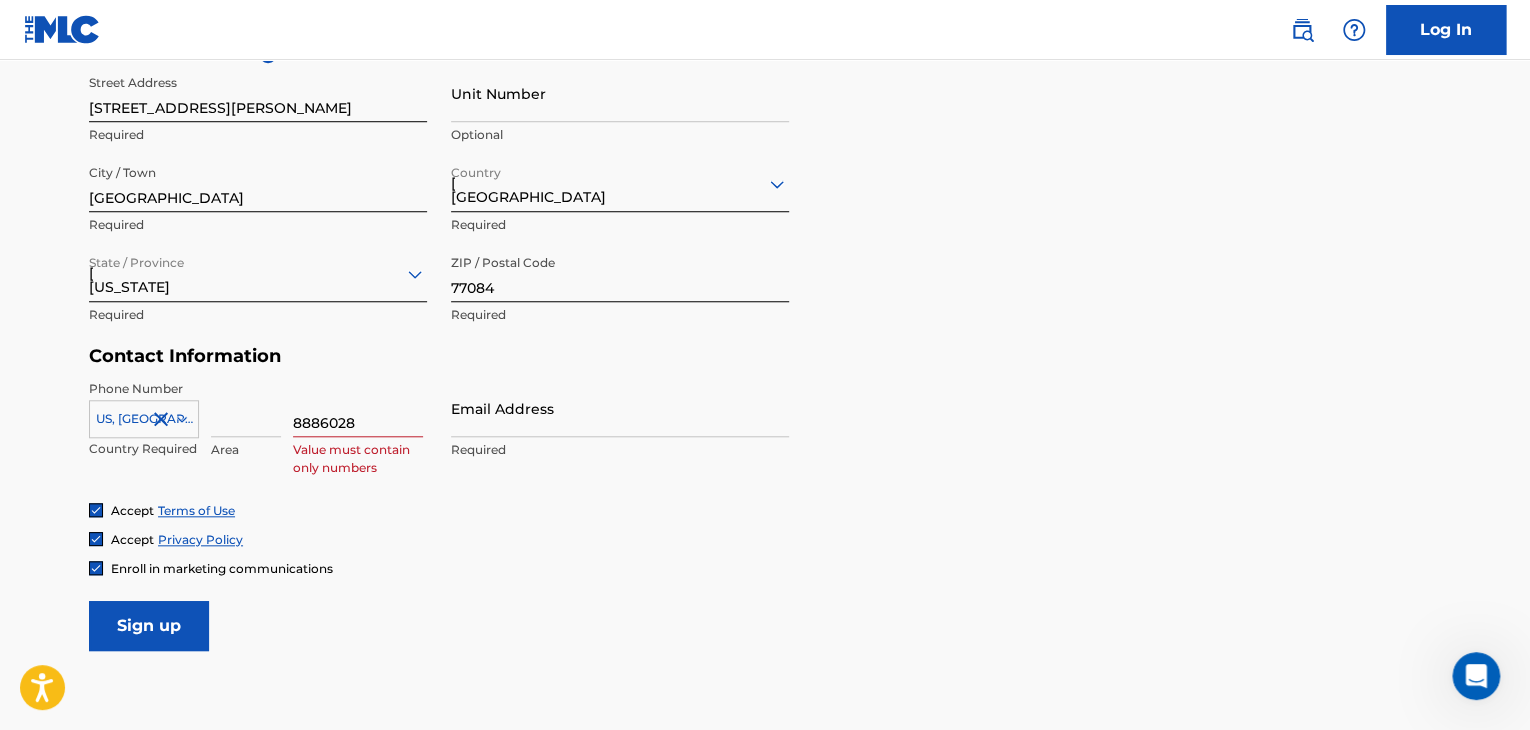 type on "1" 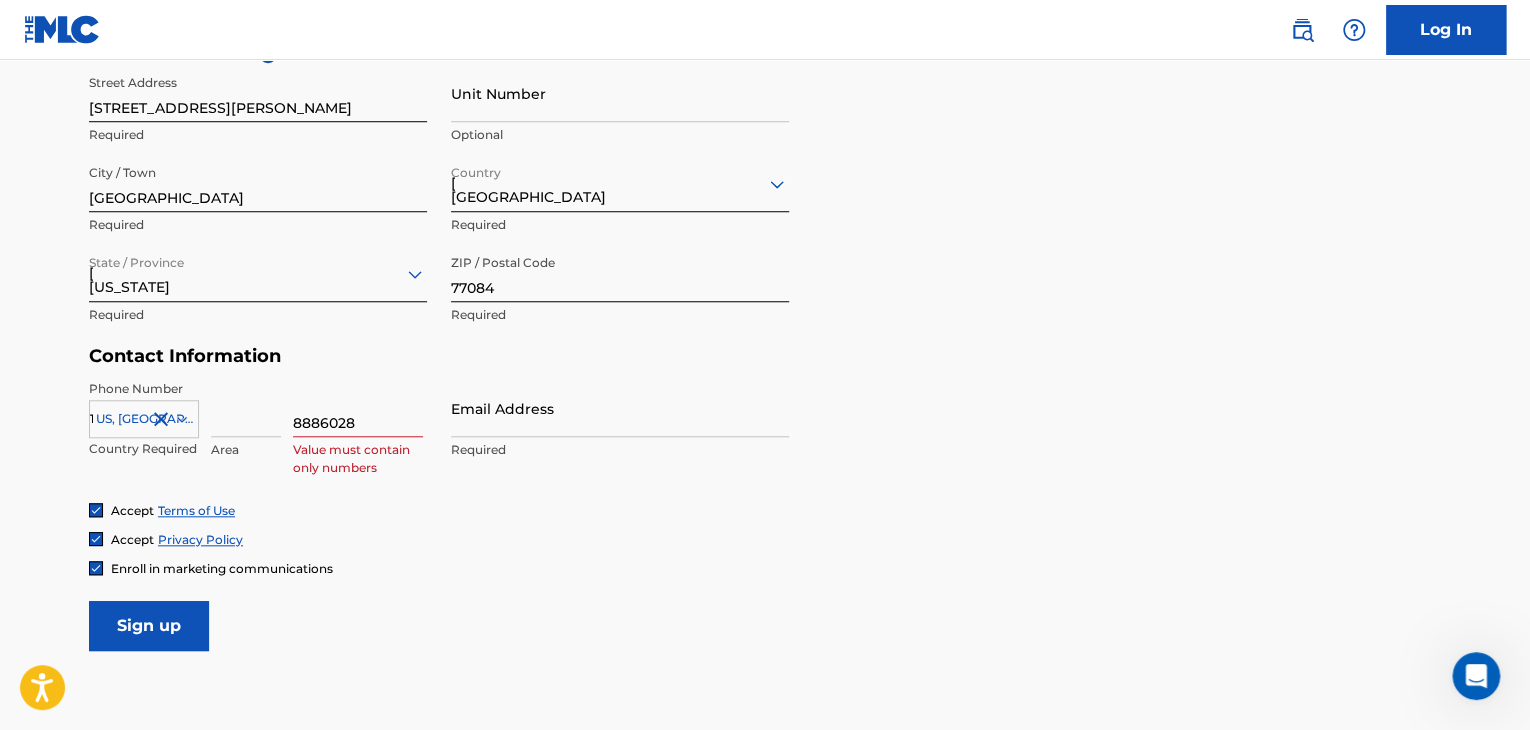 type on "832" 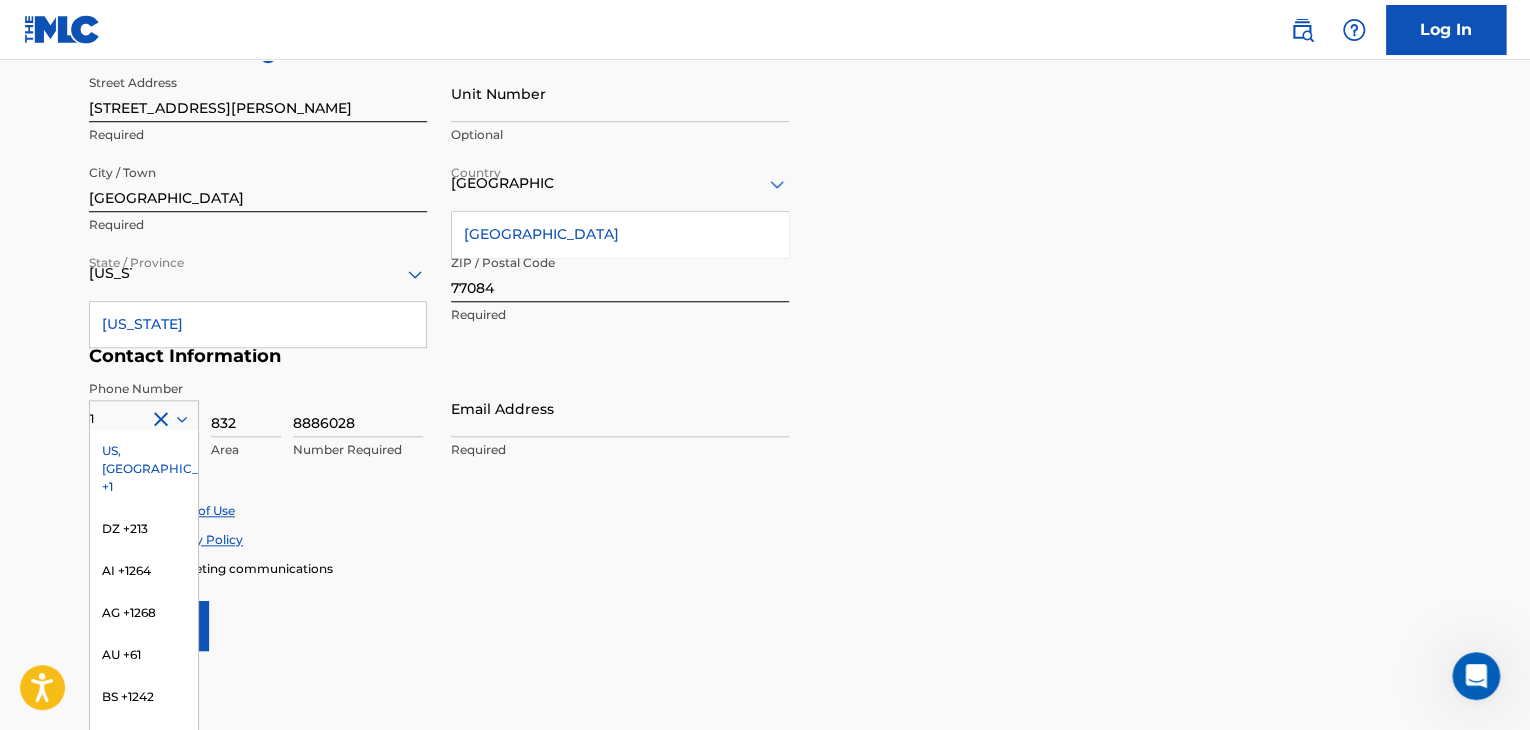 click on "Accept Terms of Use" at bounding box center [765, 510] 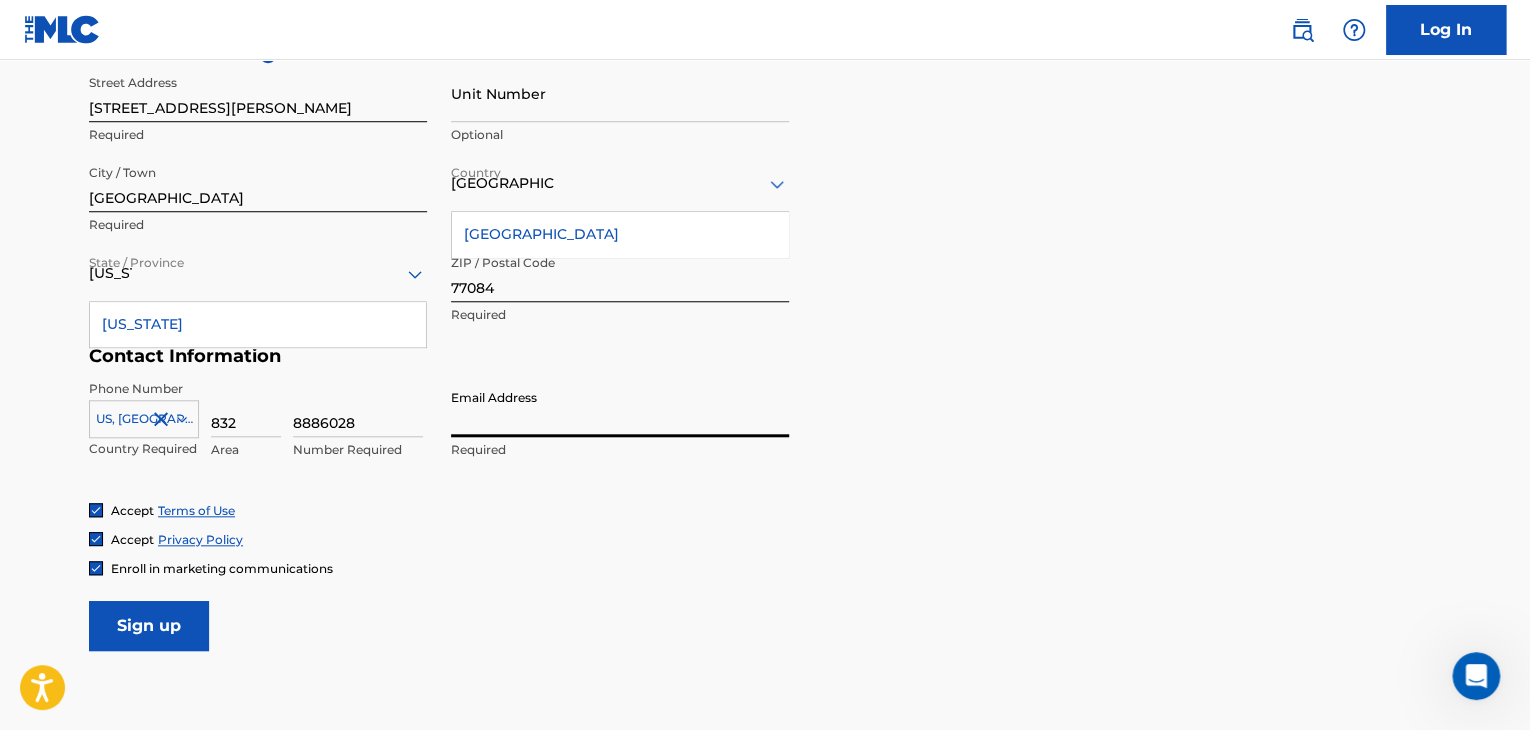 click on "Email Address" at bounding box center [620, 408] 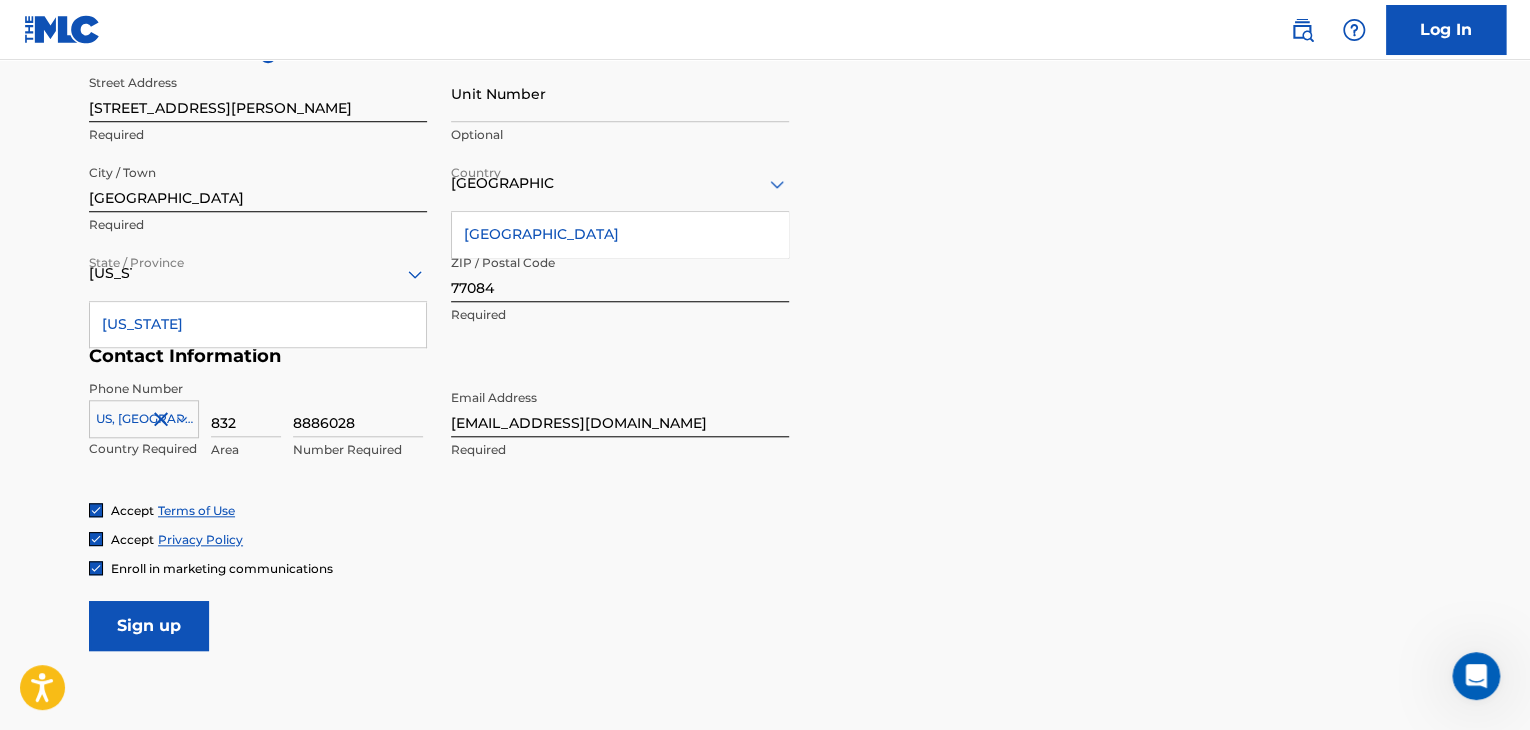 click on "Phone Number US, CA +1 Country Required 832 Area 8886028 Number Required Email Address javarey2014@gmail.com Required" at bounding box center [439, 441] 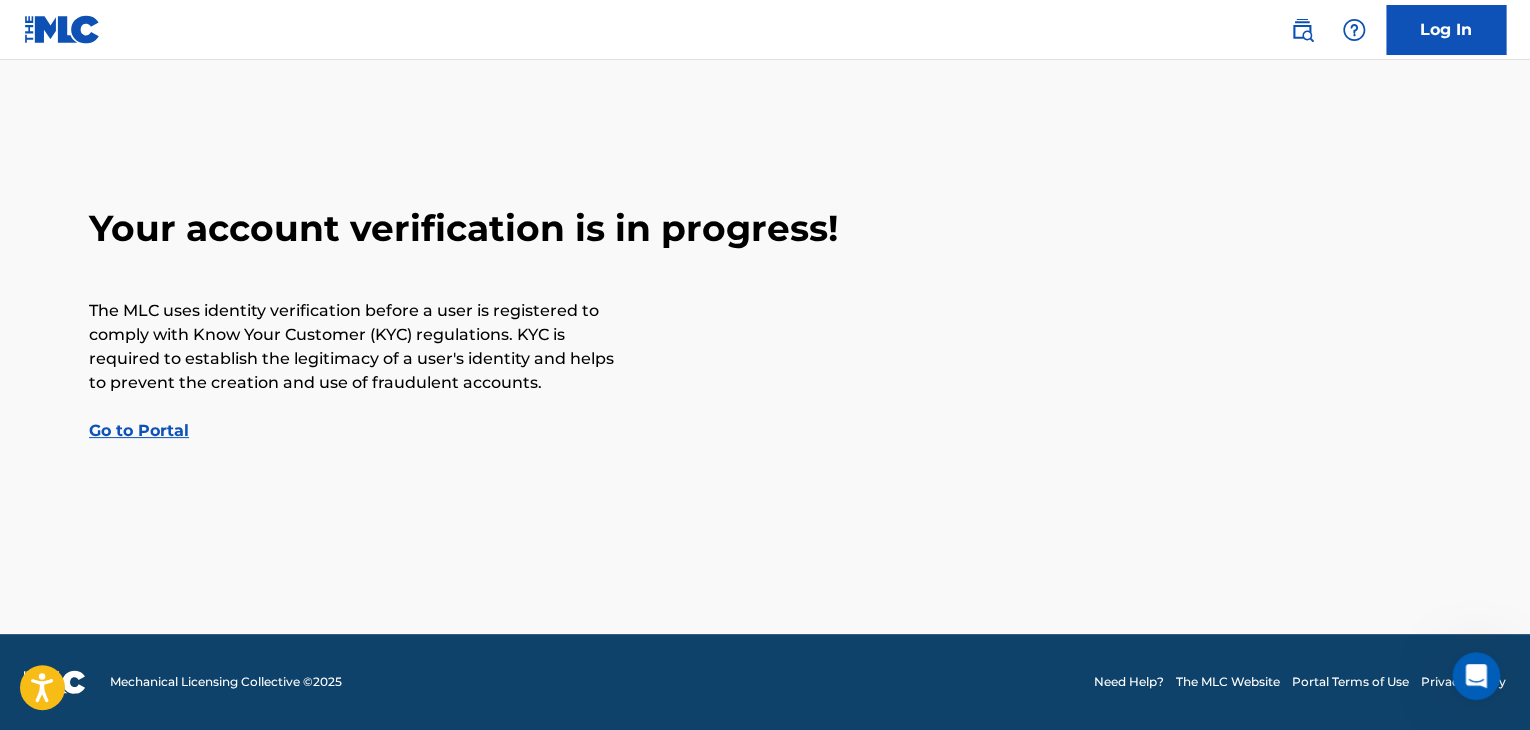 scroll, scrollTop: 0, scrollLeft: 0, axis: both 